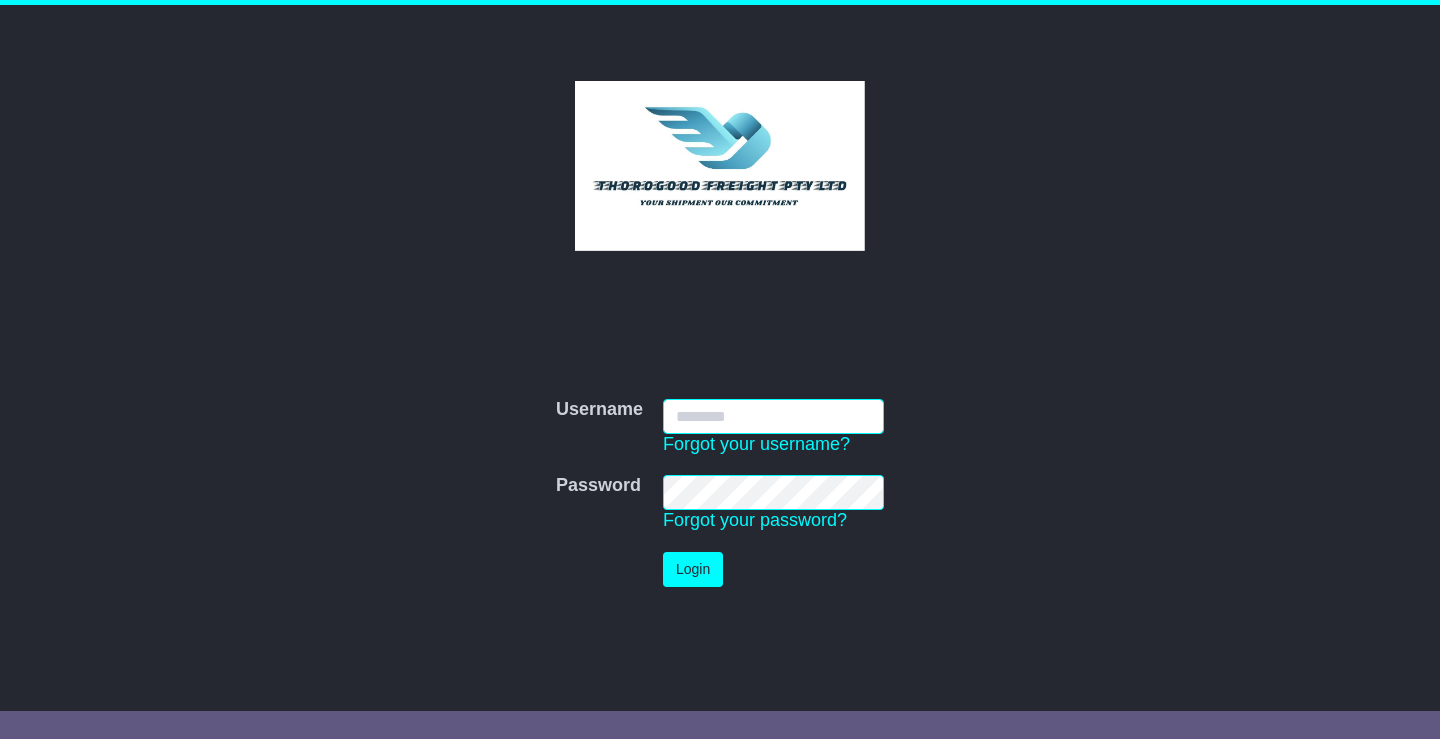 scroll, scrollTop: 0, scrollLeft: 0, axis: both 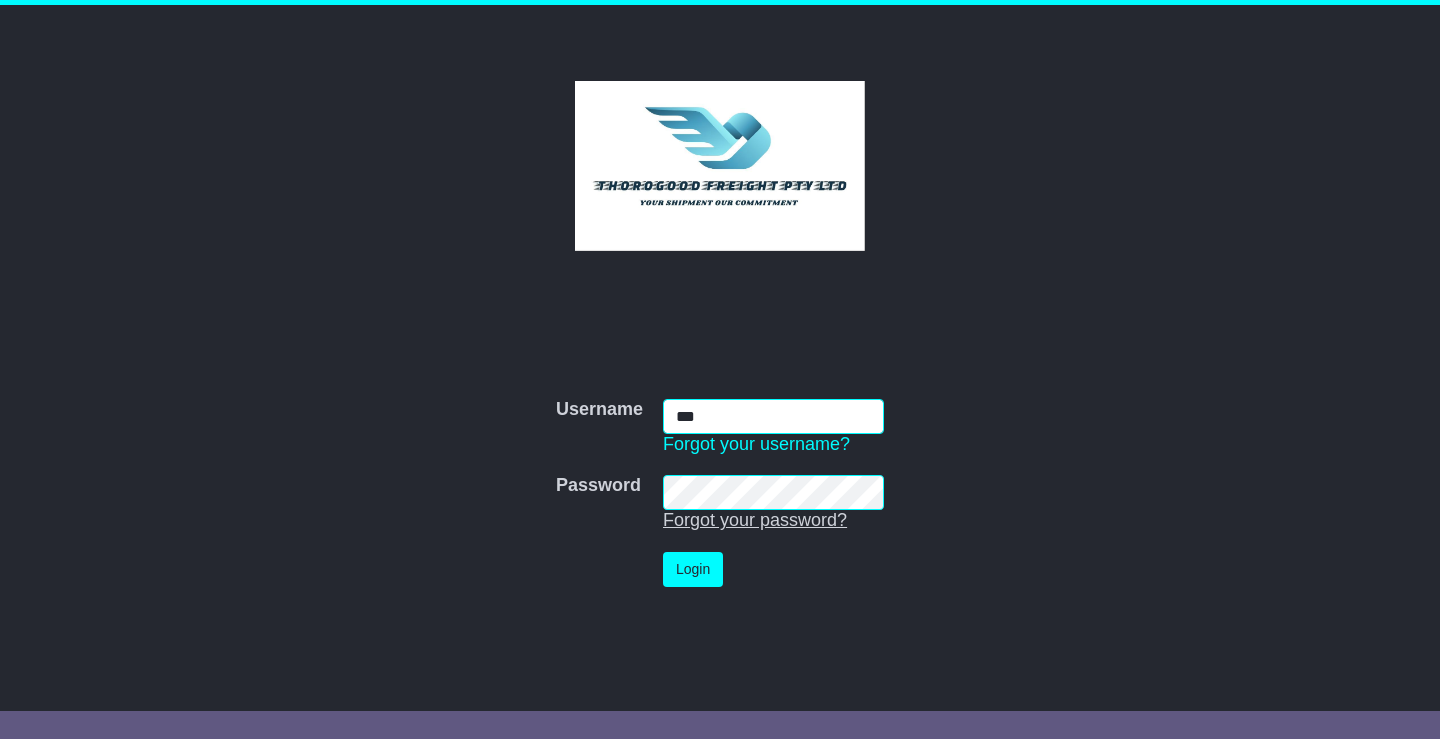 type on "**********" 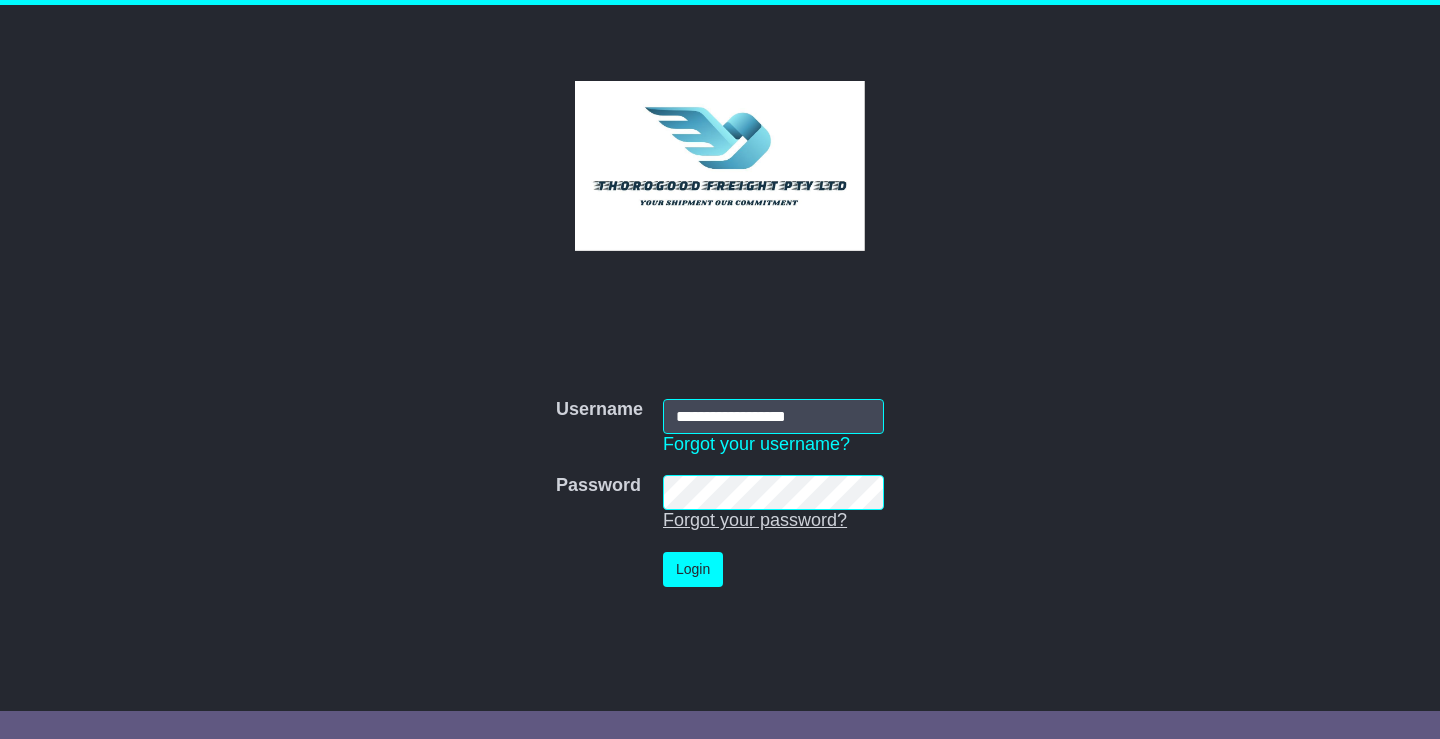 click on "Login" at bounding box center [693, 569] 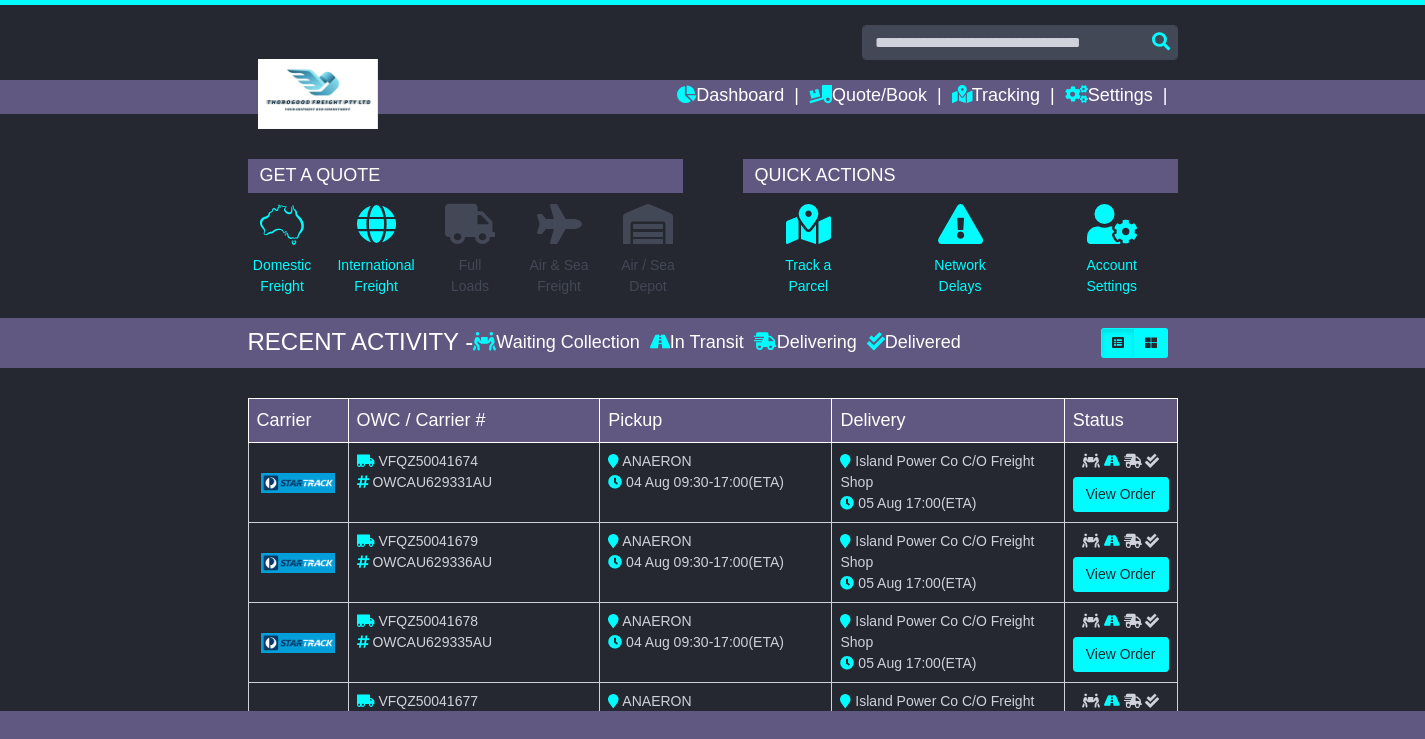 scroll, scrollTop: 0, scrollLeft: 0, axis: both 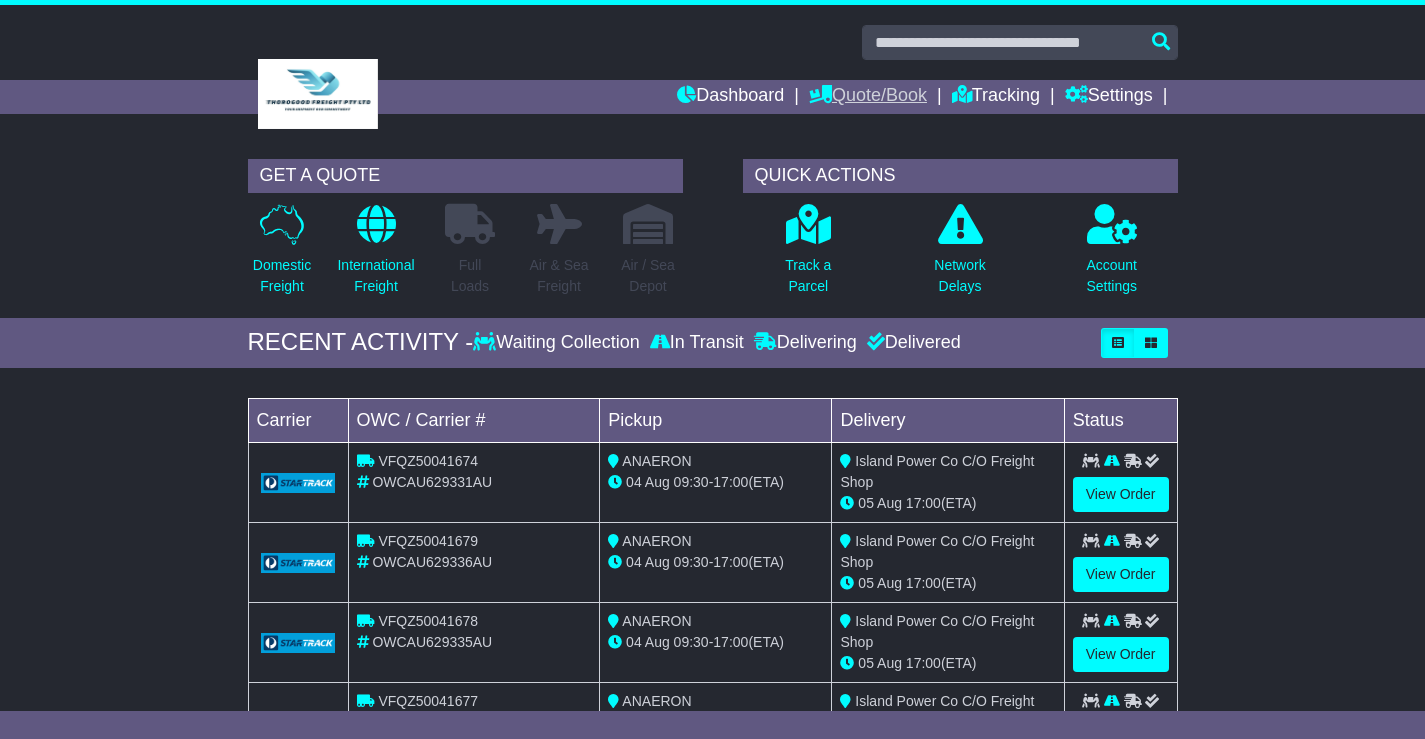 click on "Quote/Book" at bounding box center (868, 97) 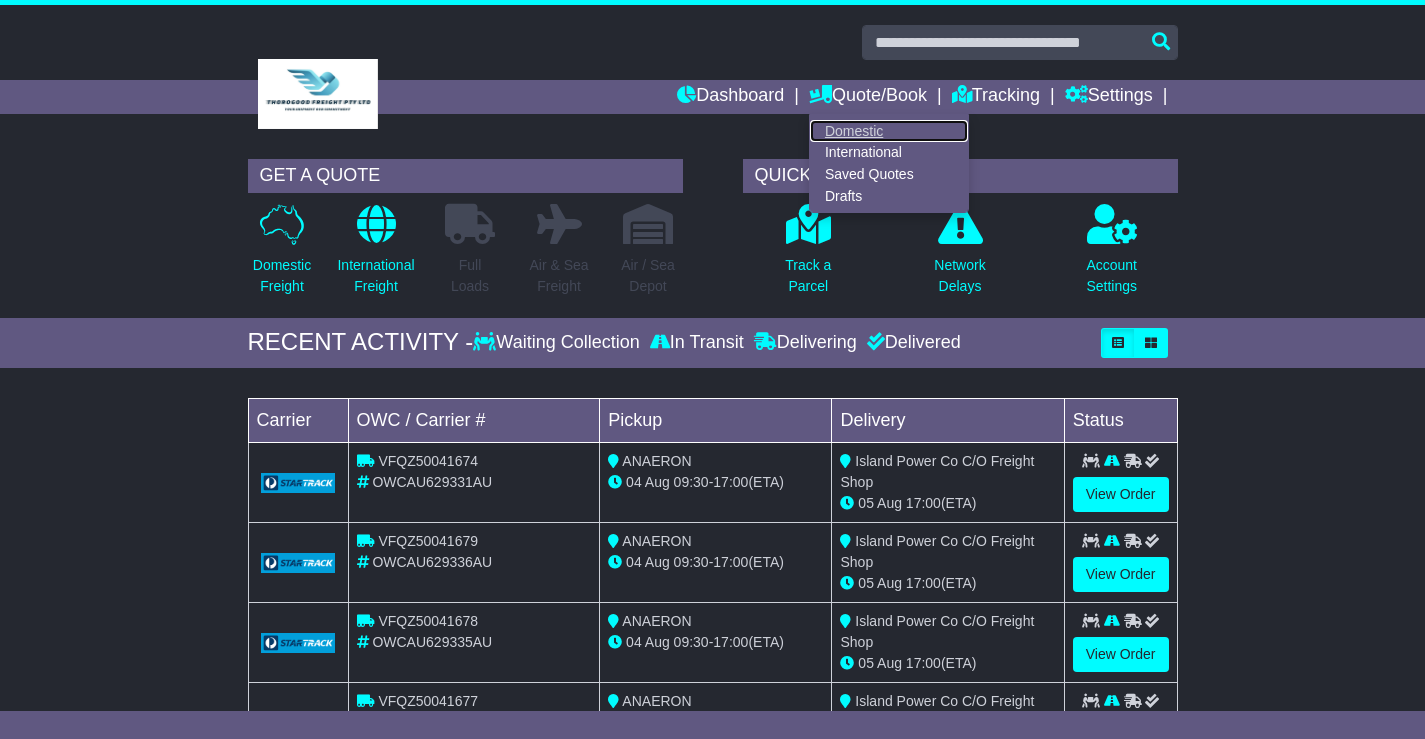 click on "Domestic" at bounding box center [889, 131] 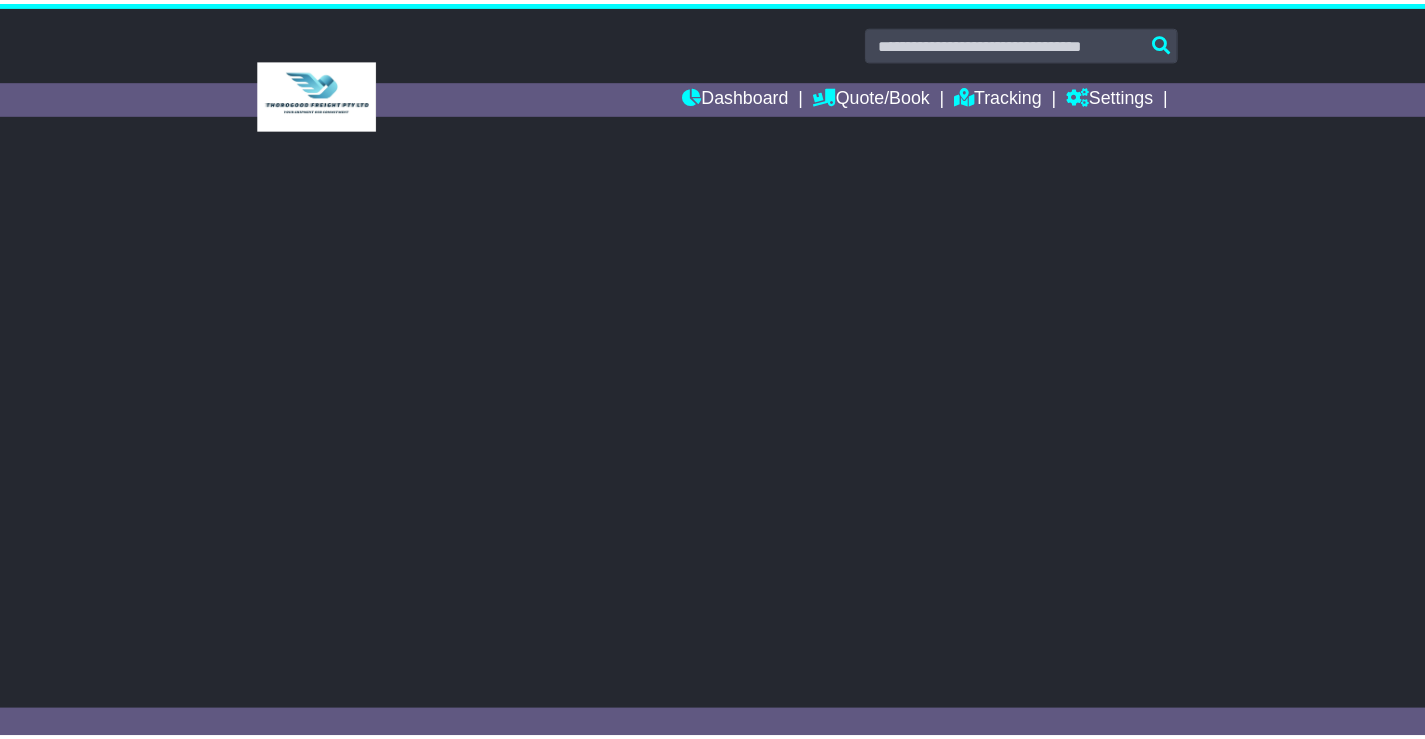 scroll, scrollTop: 0, scrollLeft: 0, axis: both 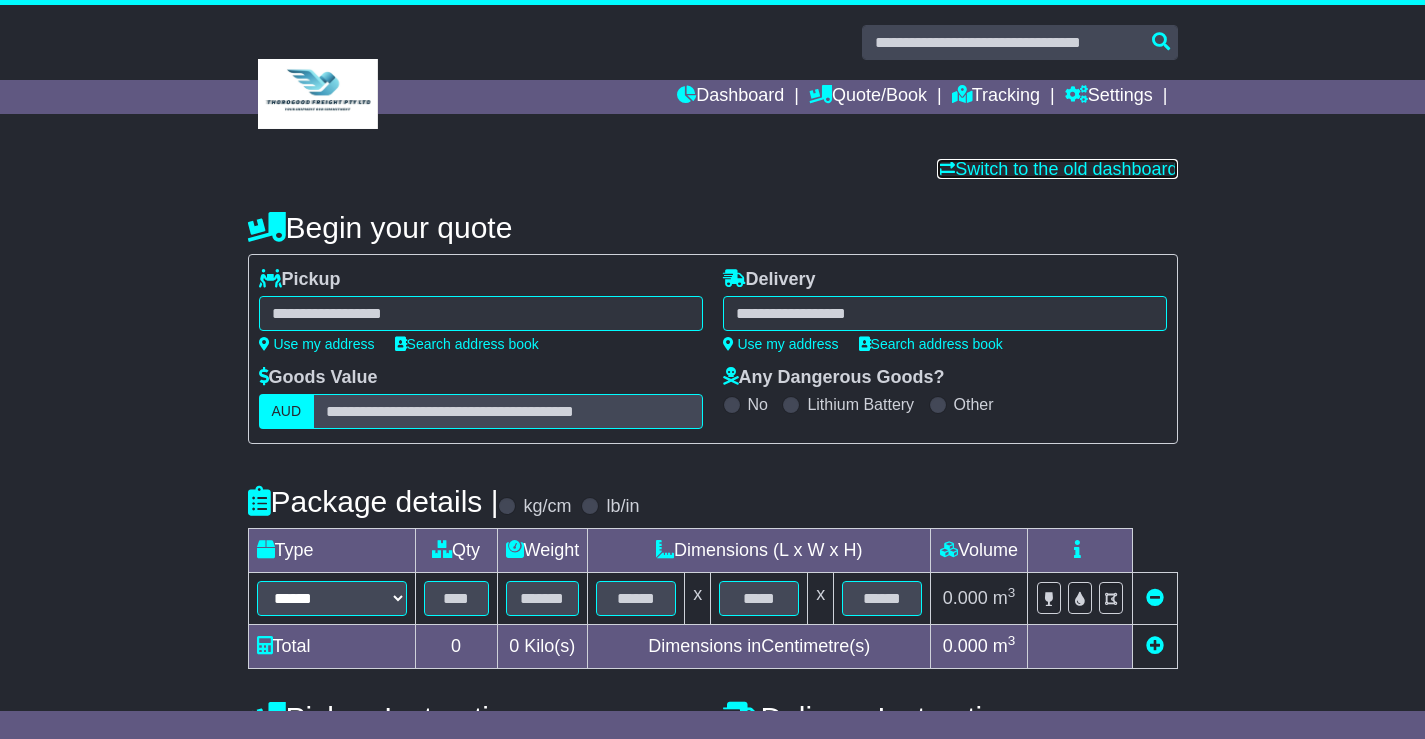 click on "Switch to the old dashboard" at bounding box center [1057, 169] 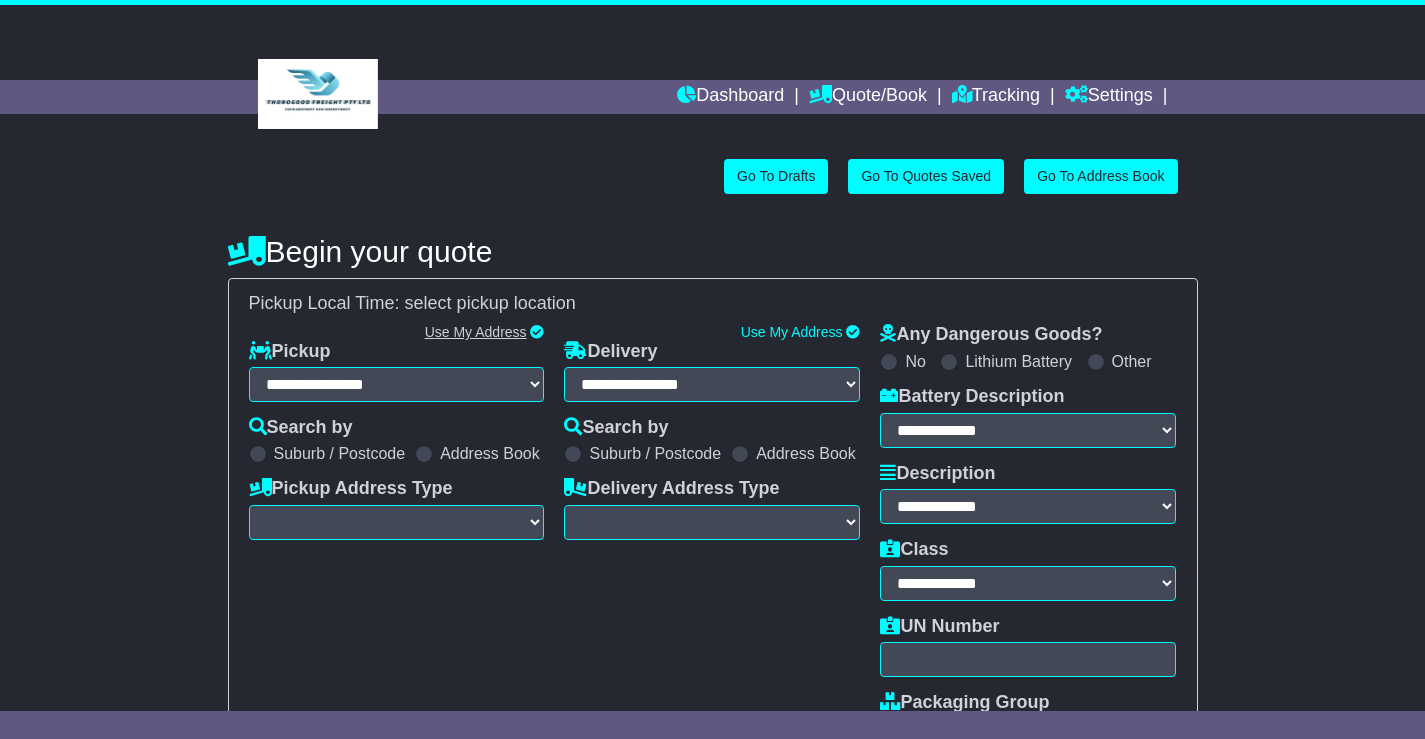 scroll, scrollTop: 0, scrollLeft: 0, axis: both 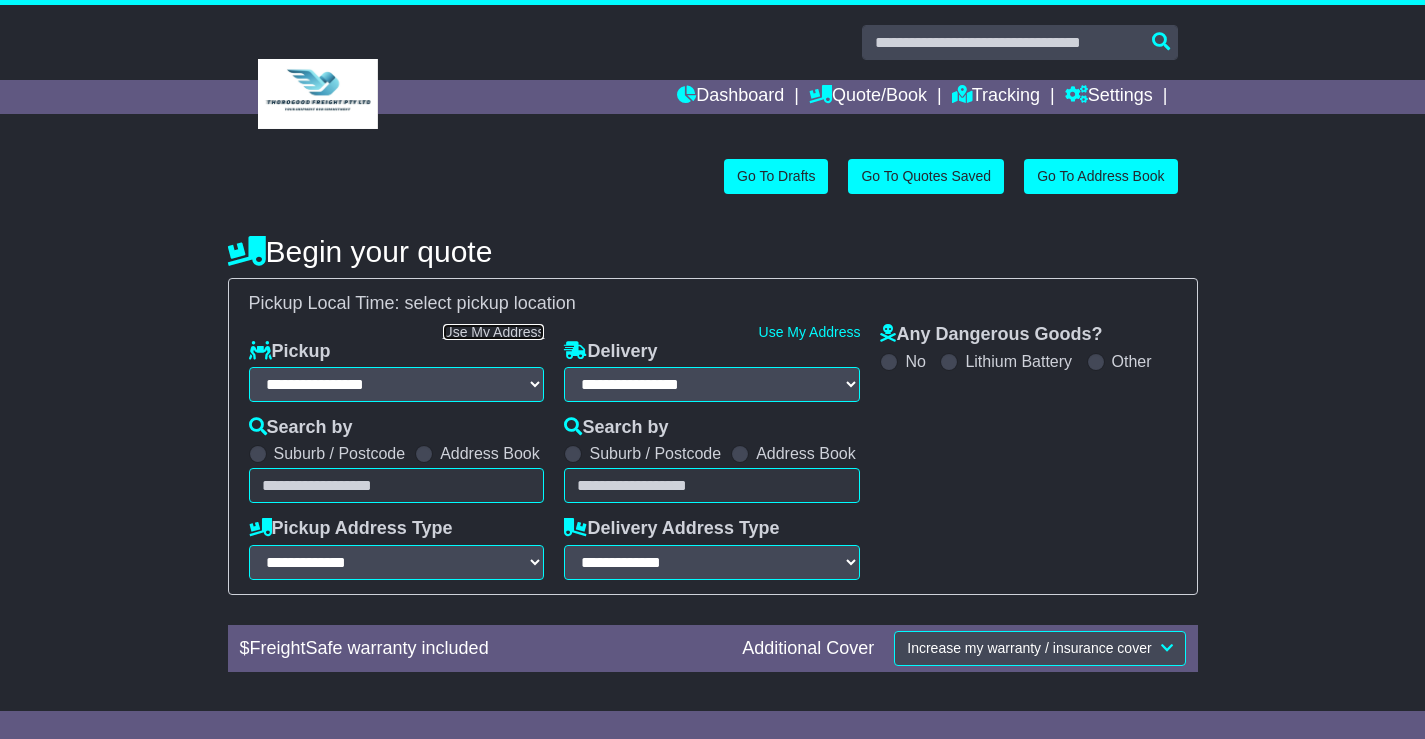 select on "**" 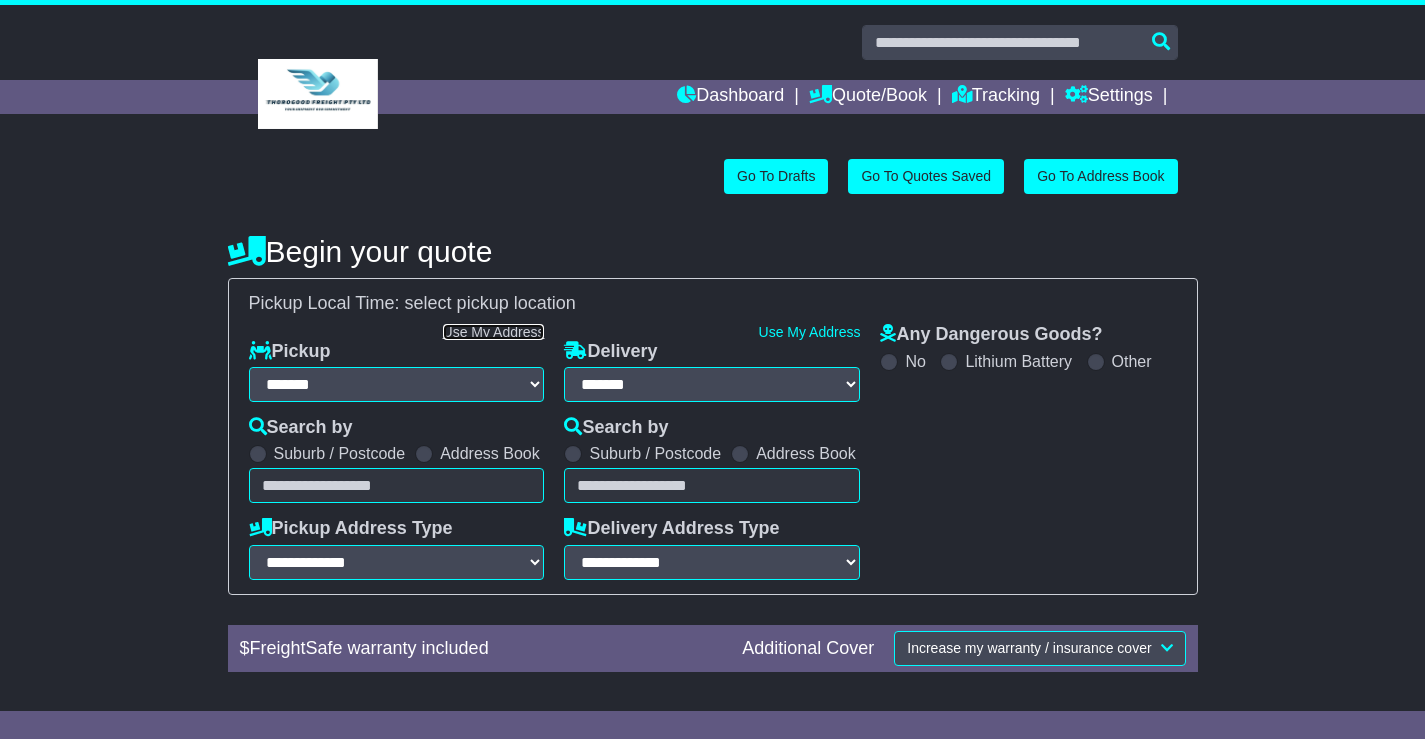 click on "Use My Address" at bounding box center (494, 332) 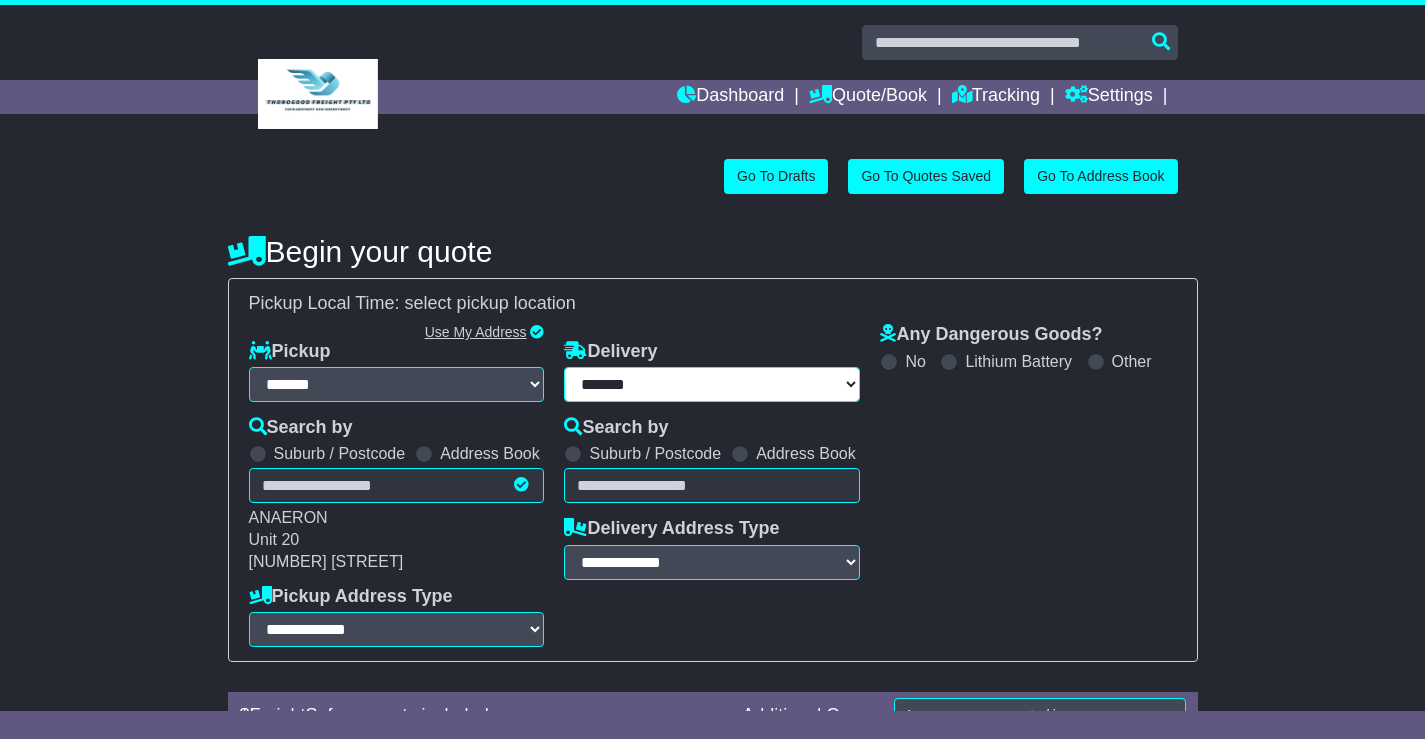 select on "**********" 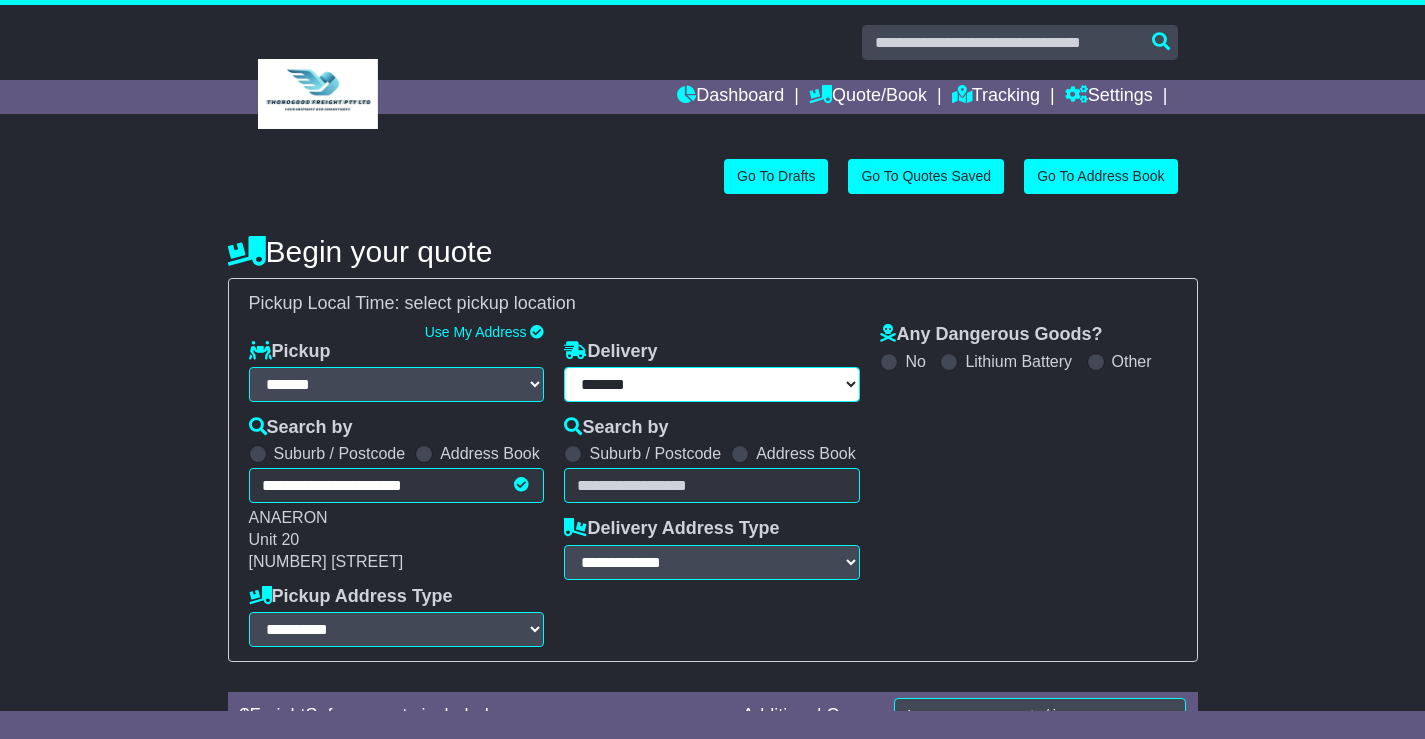 select 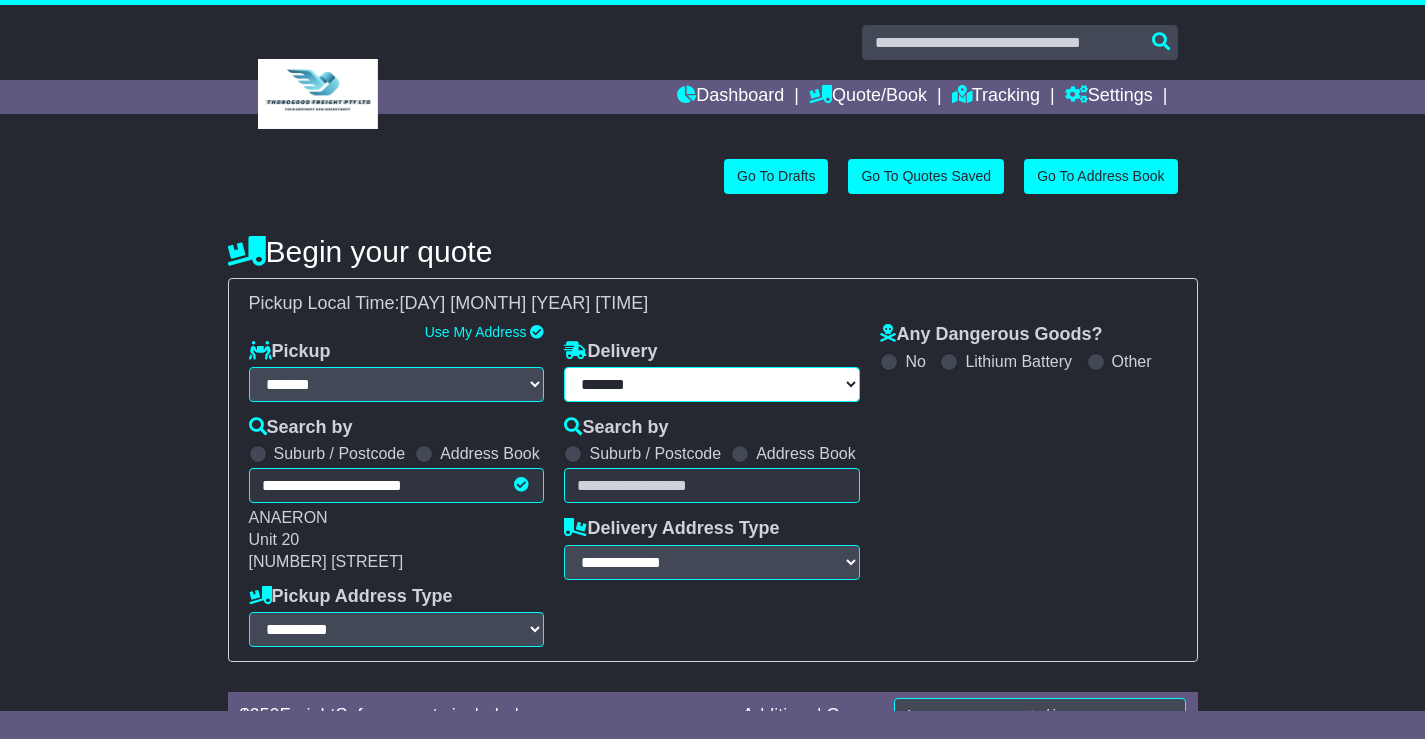 scroll, scrollTop: 0, scrollLeft: 0, axis: both 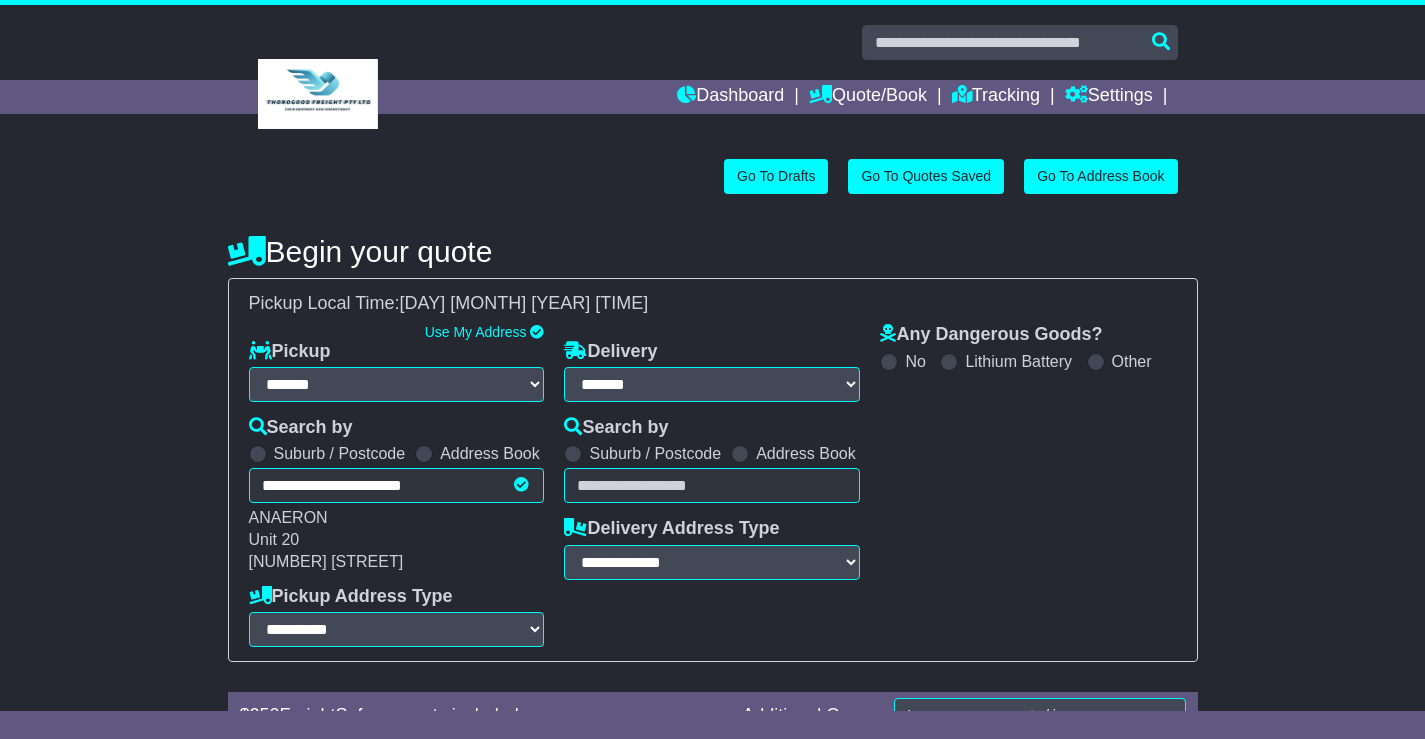 click at bounding box center (740, 454) 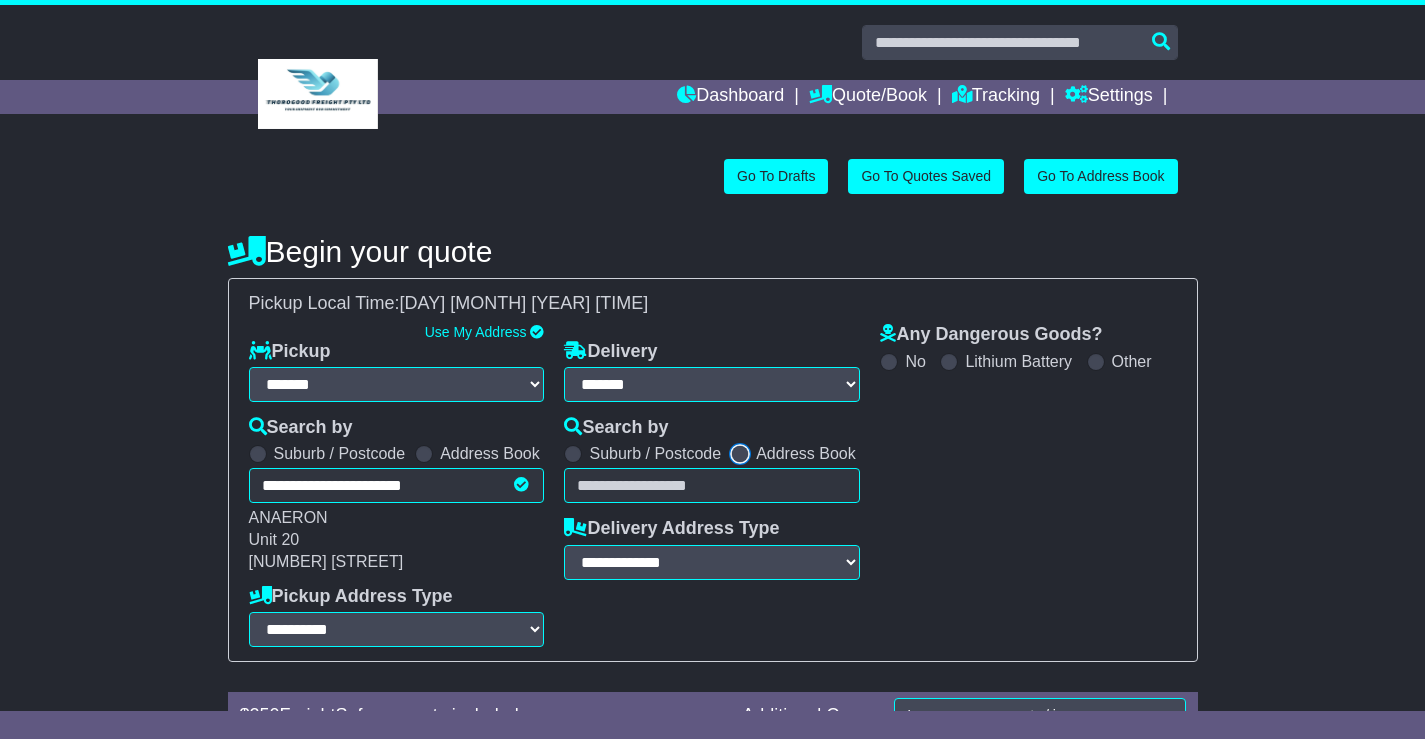 select 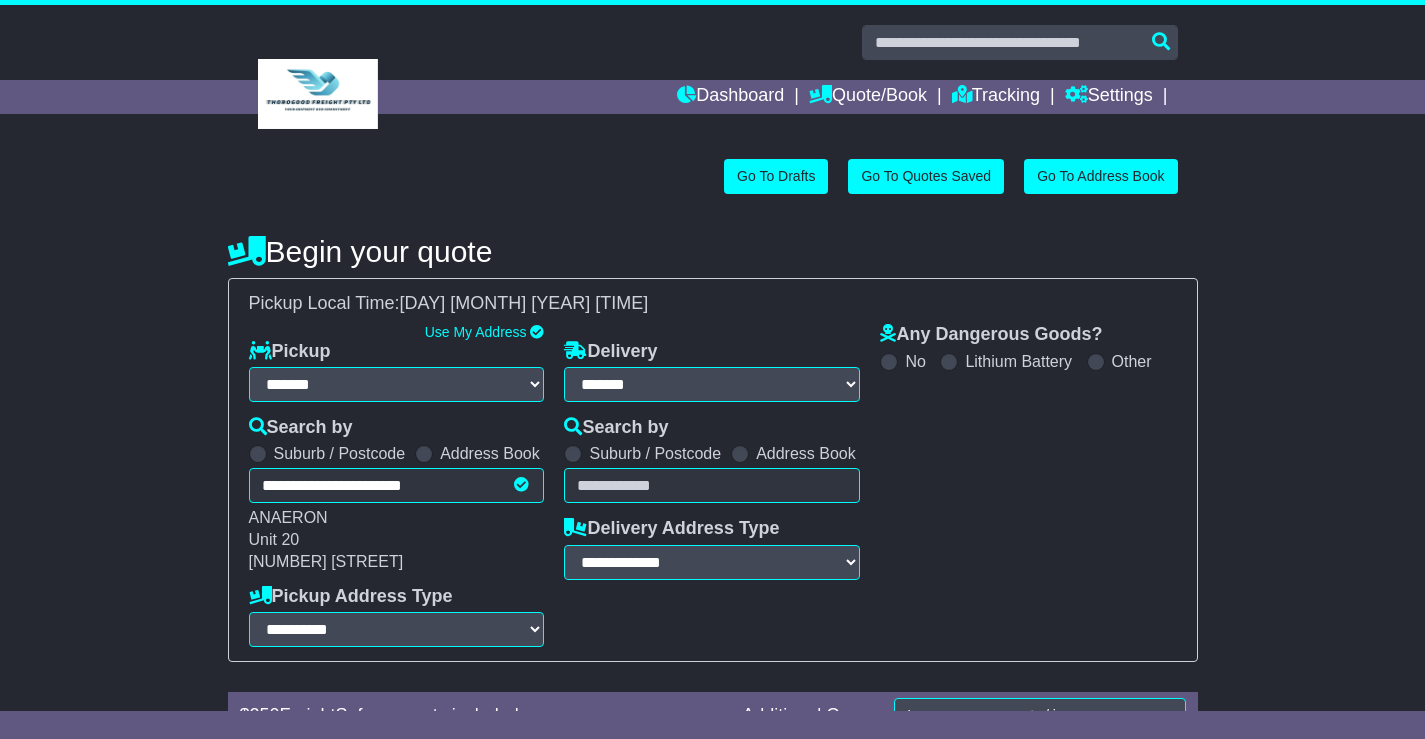 click on "Unknown City / Postcode Pair
×
You have entered     address.
Our database shows the postcode and suburb don't match. Please make sure location exists otherwise you might not receive all quotes available.
Maybe you meant to use some of the next:
Ok" at bounding box center [712, 485] 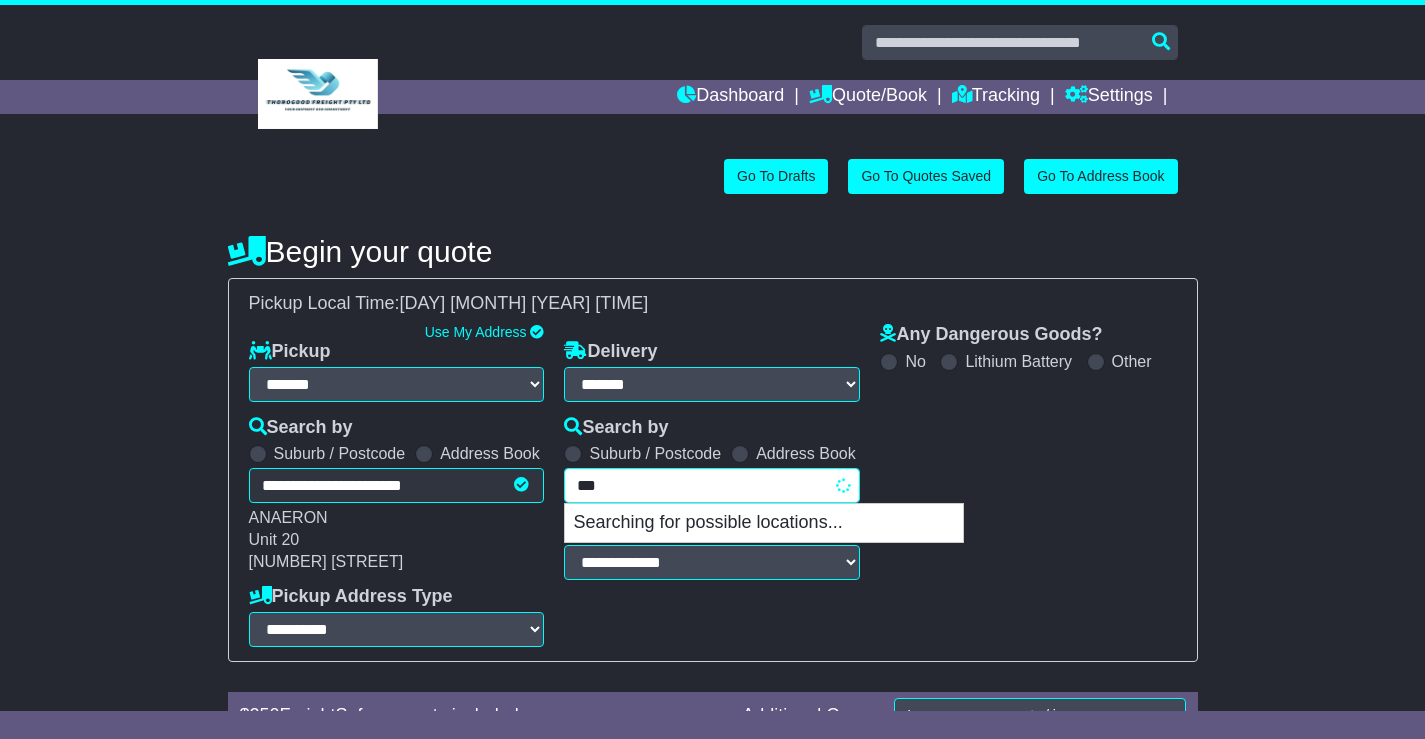 type on "****" 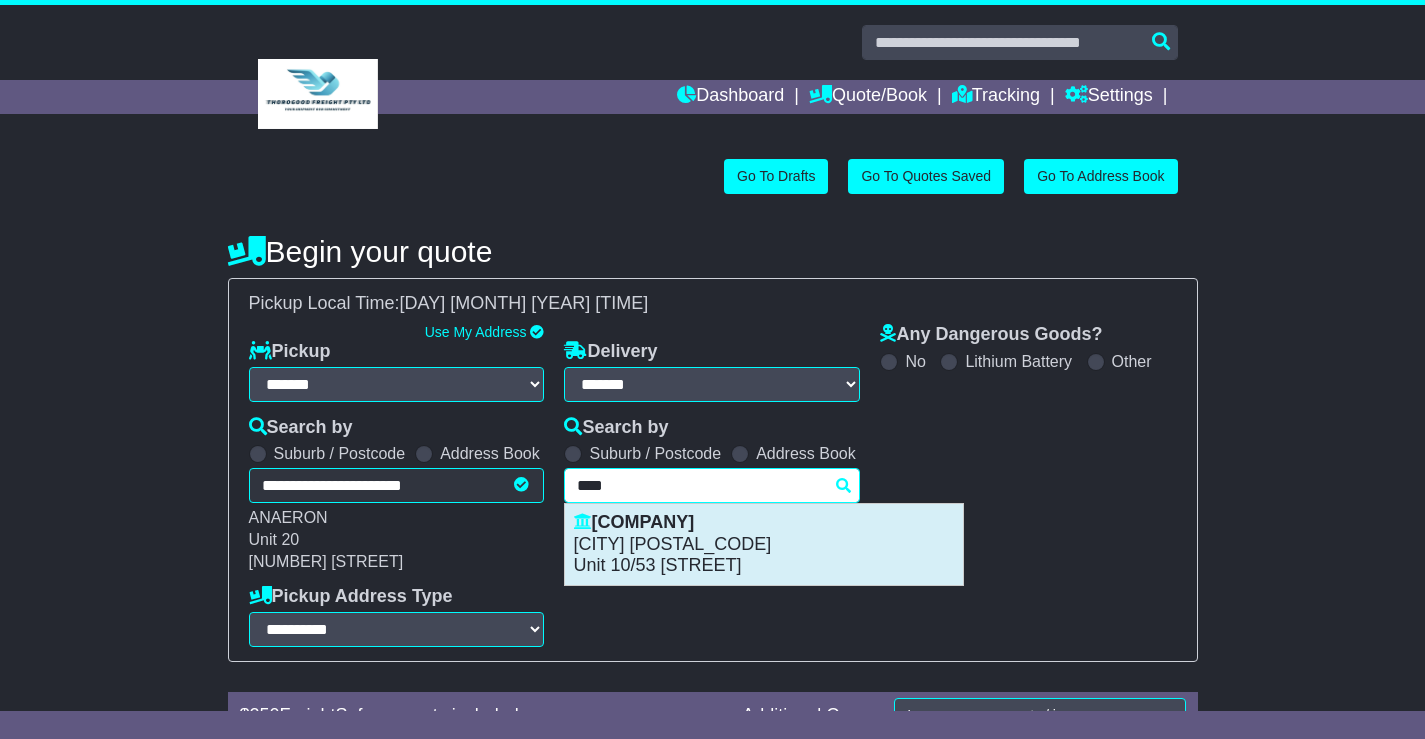 click on "Unit [NUMBER]/[NUMBER] [STREET]" at bounding box center (764, 566) 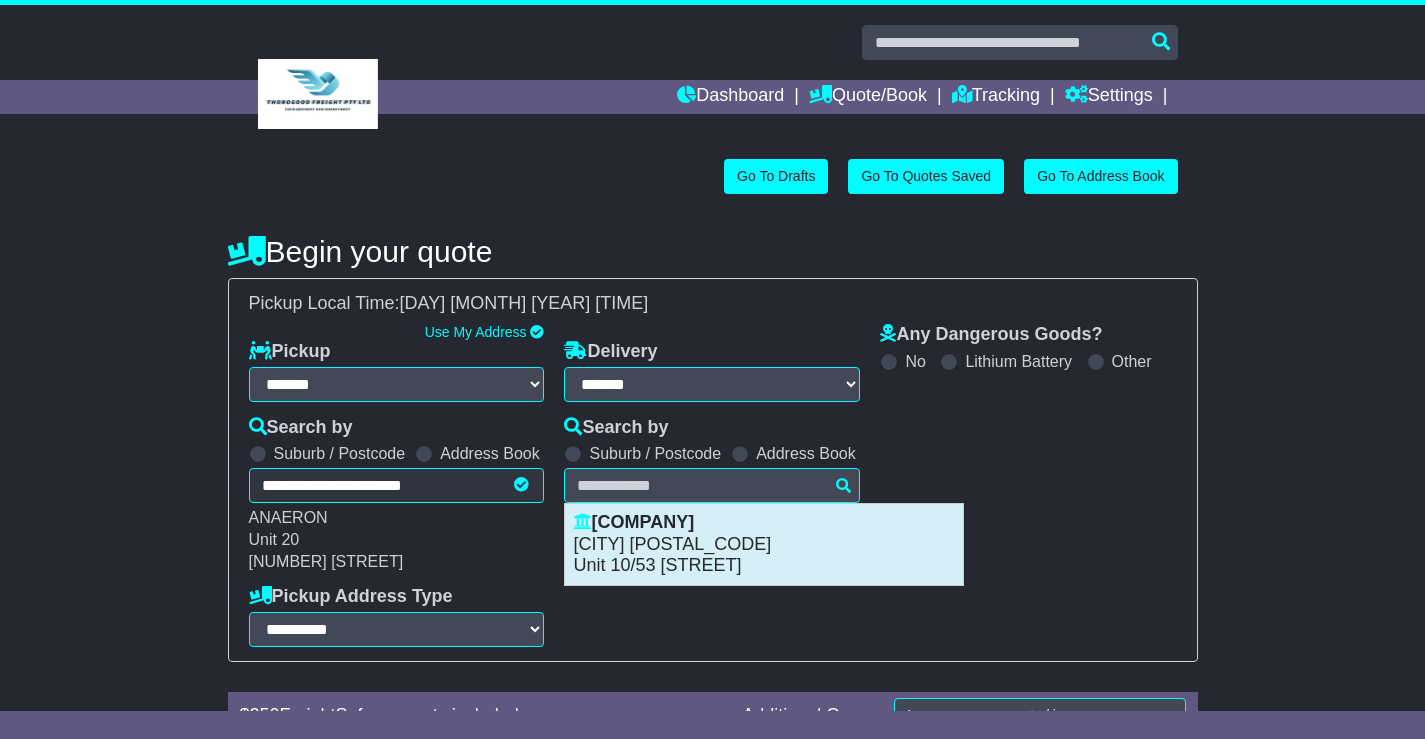 type on "**********" 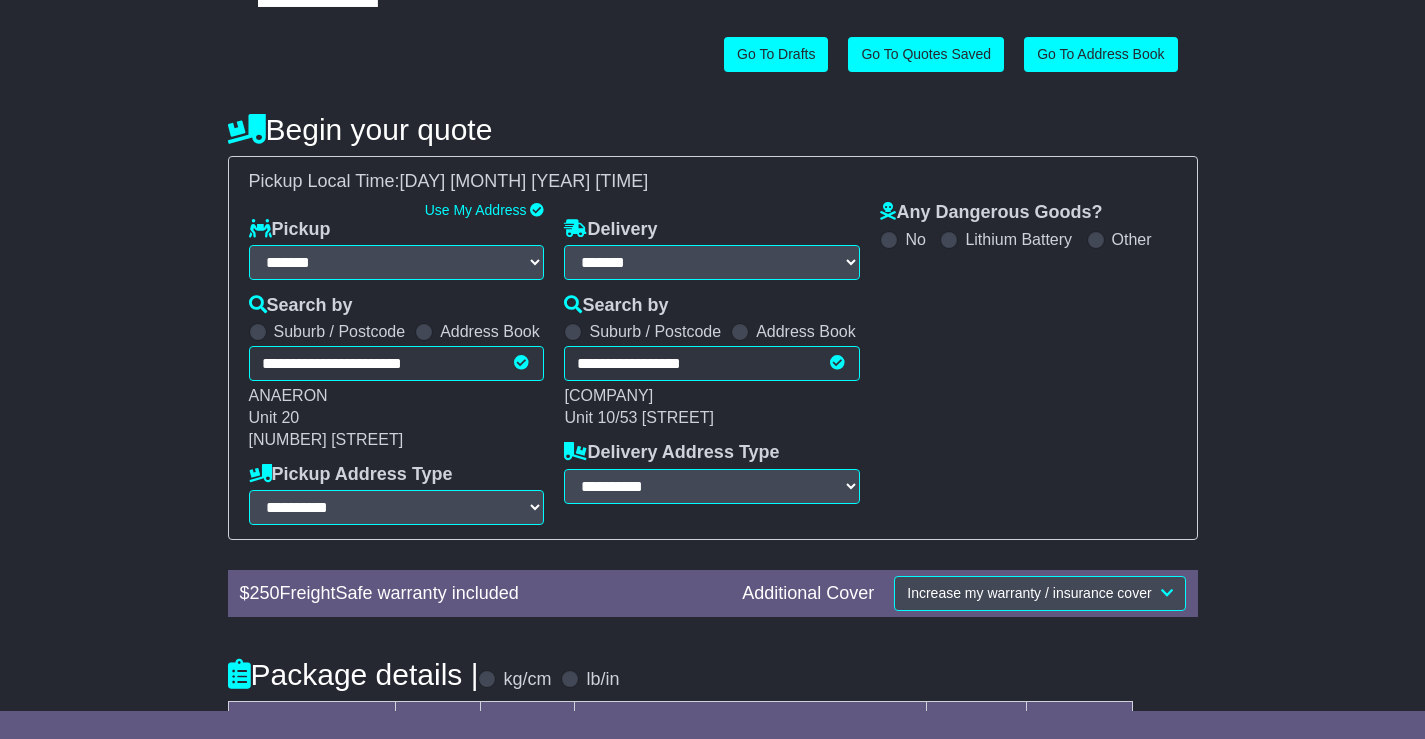 scroll, scrollTop: 300, scrollLeft: 0, axis: vertical 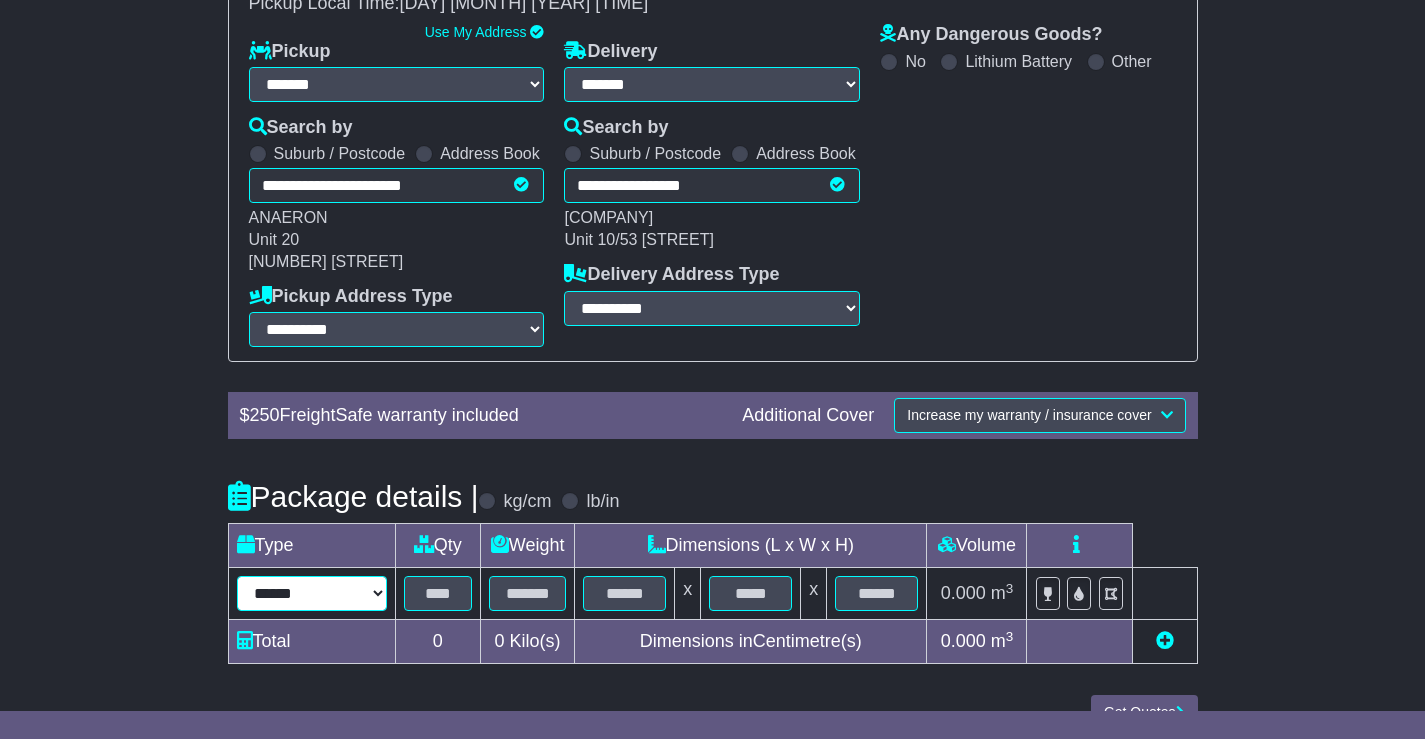 click on "****** ****** *** ******** ***** **** **** ****** *** *******" at bounding box center (312, 593) 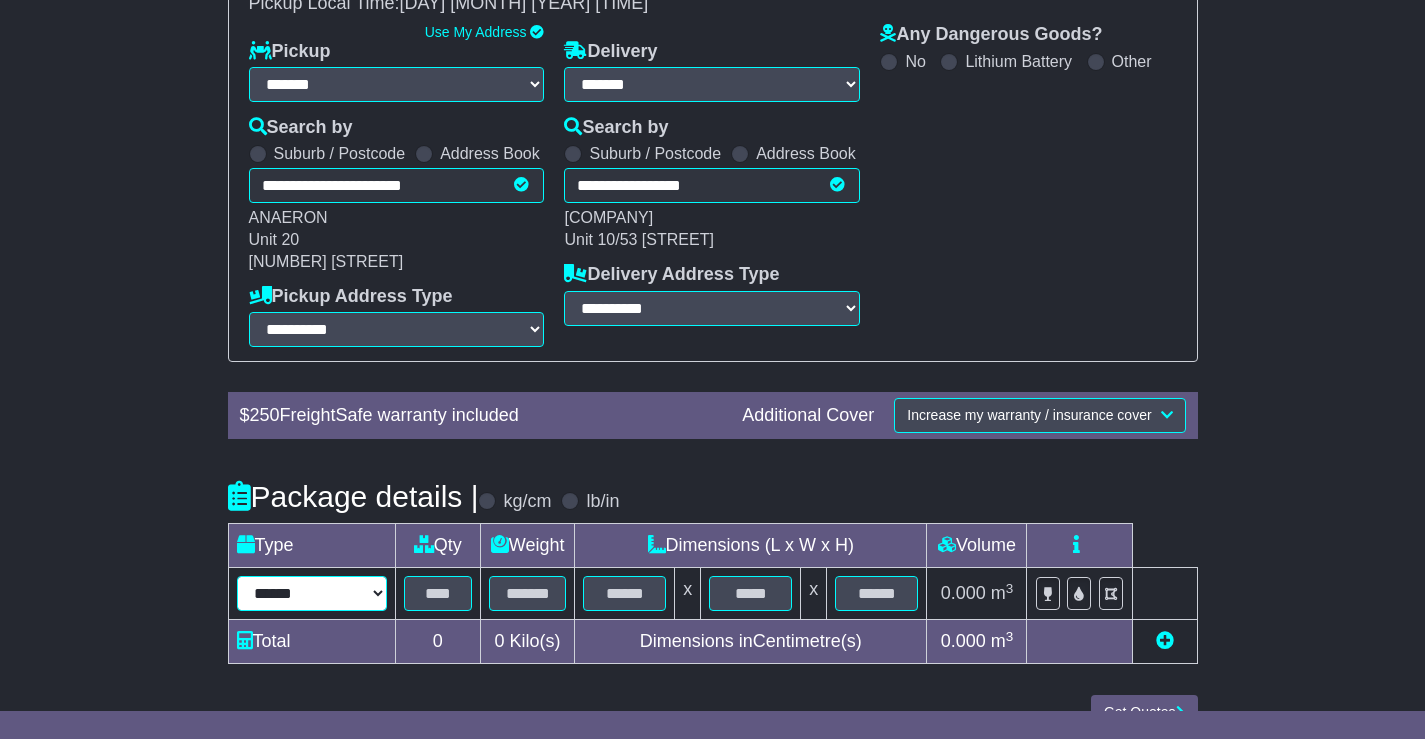 select on "***" 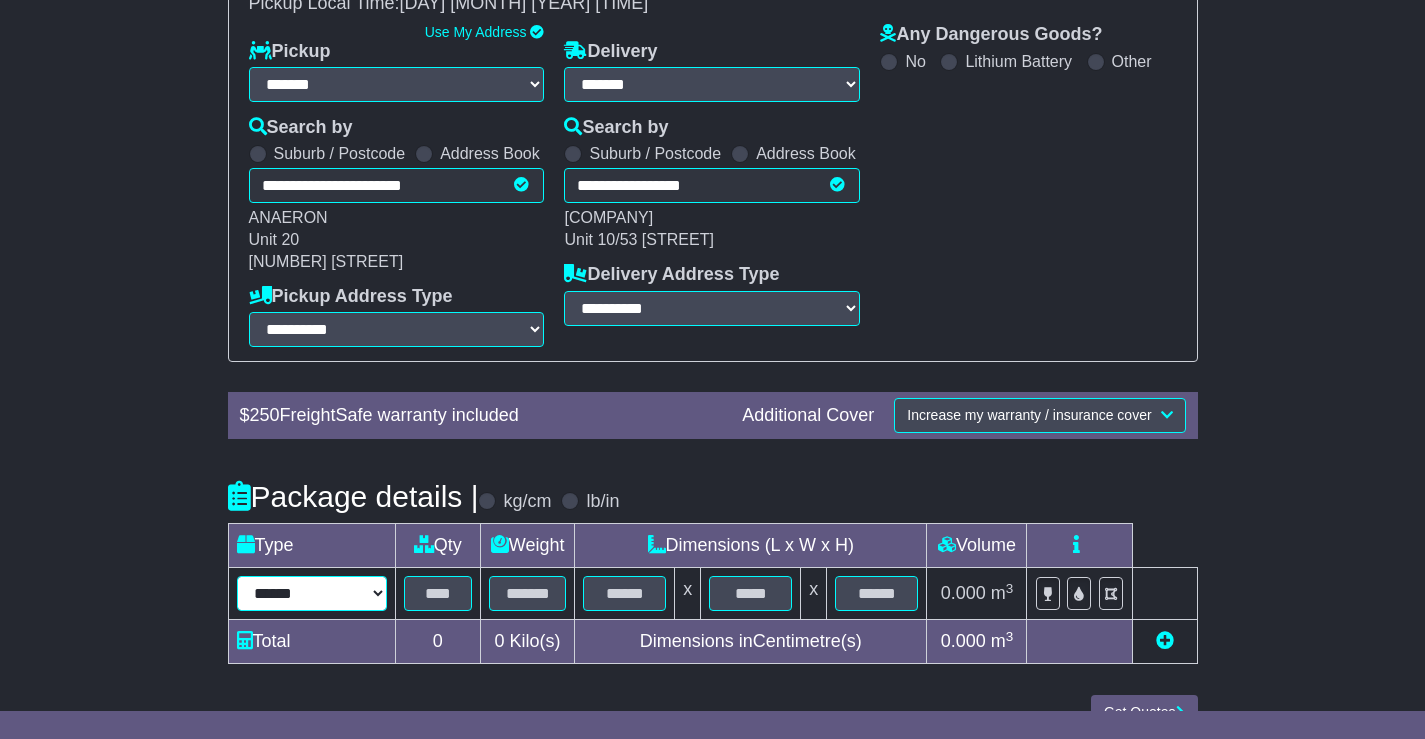 click on "****** ****** *** ******** ***** **** **** ****** *** *******" at bounding box center [312, 593] 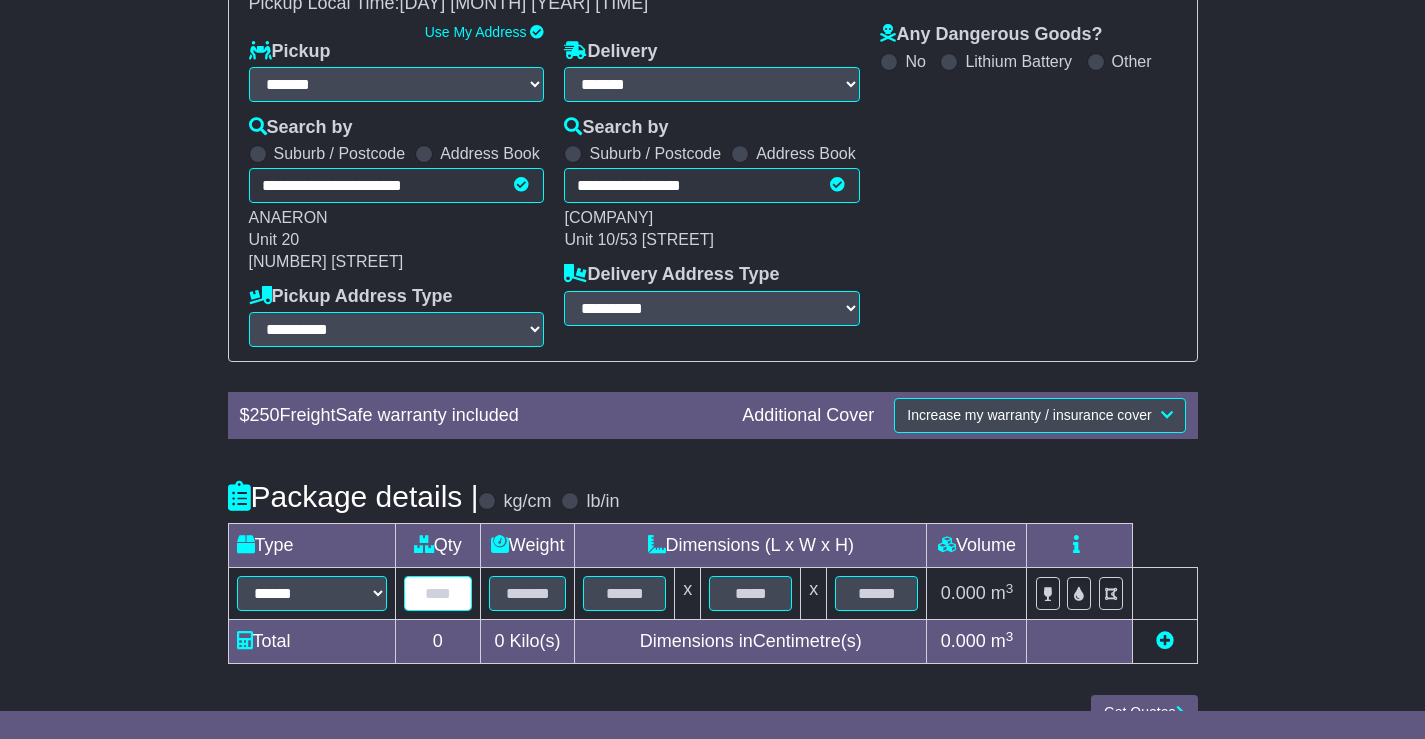 click at bounding box center (438, 593) 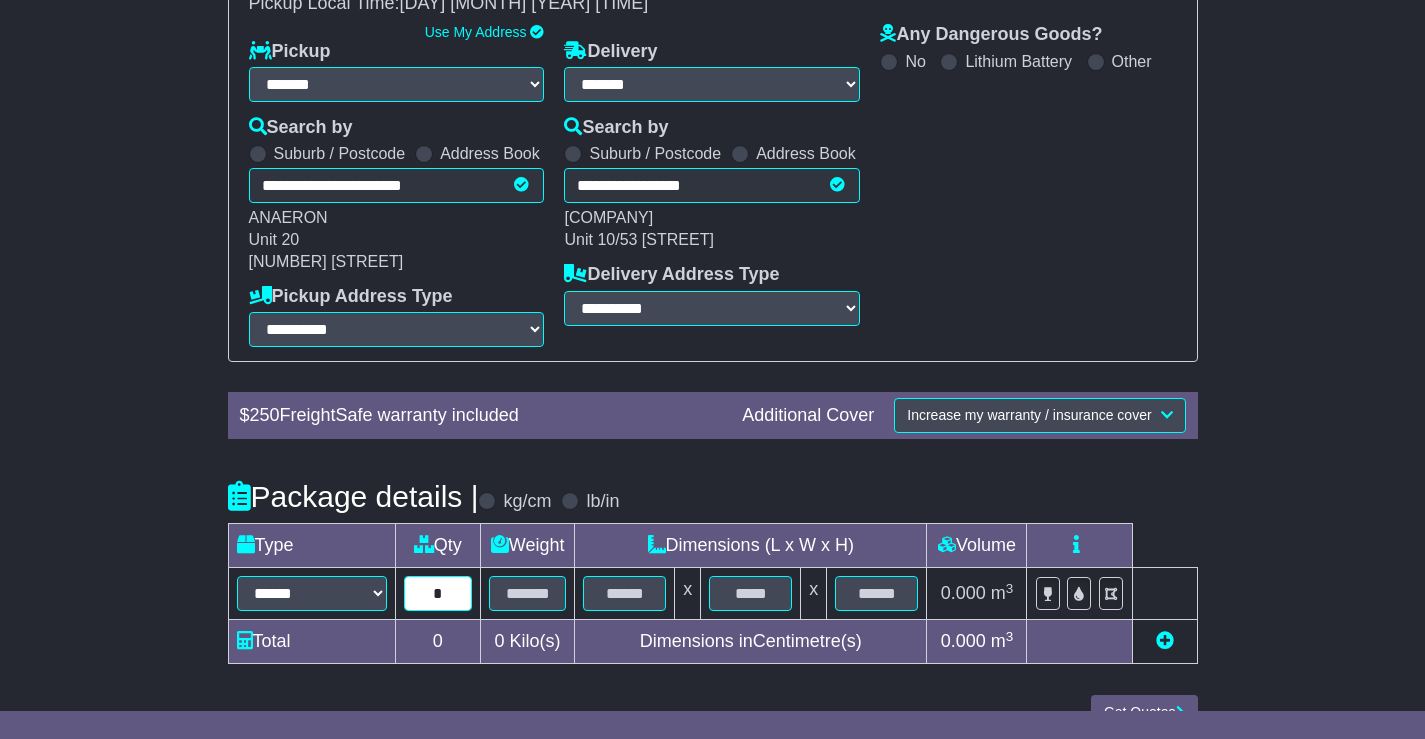 type on "*" 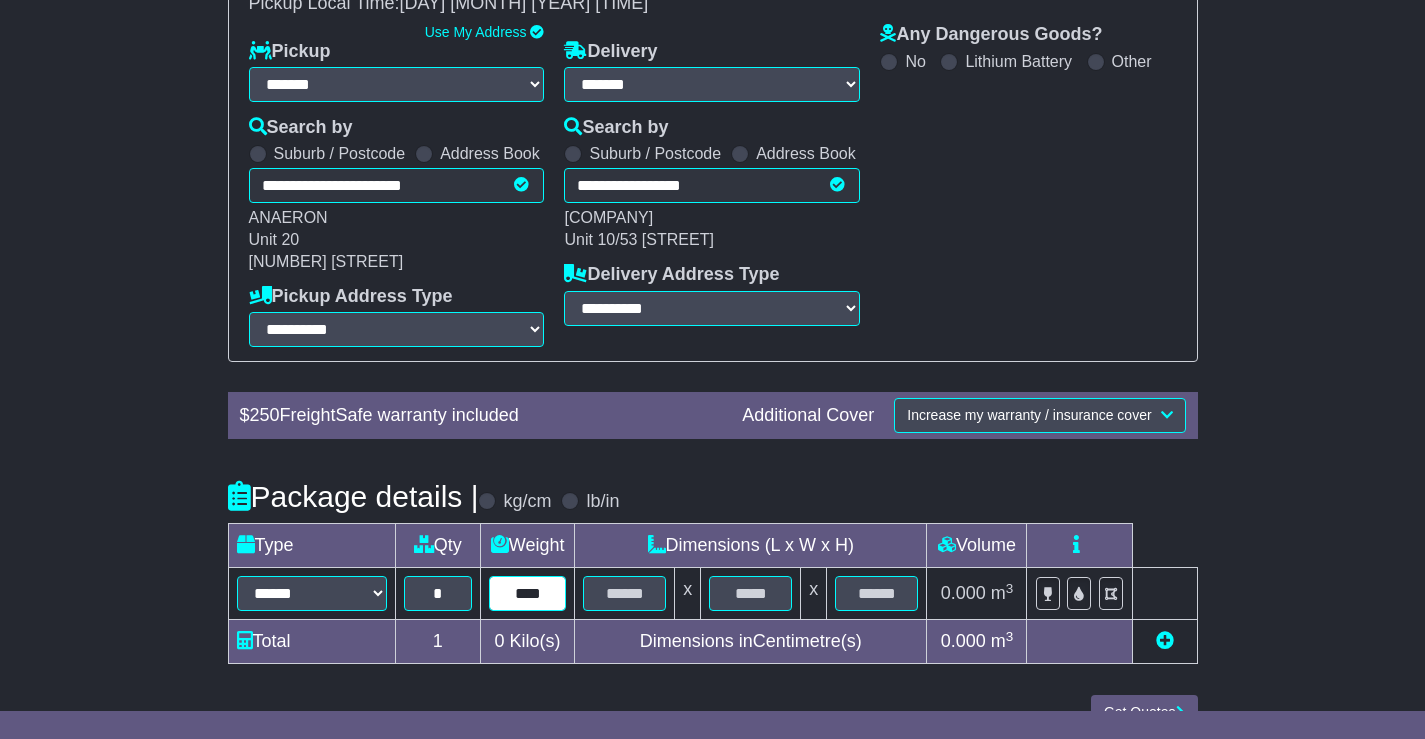 type on "****" 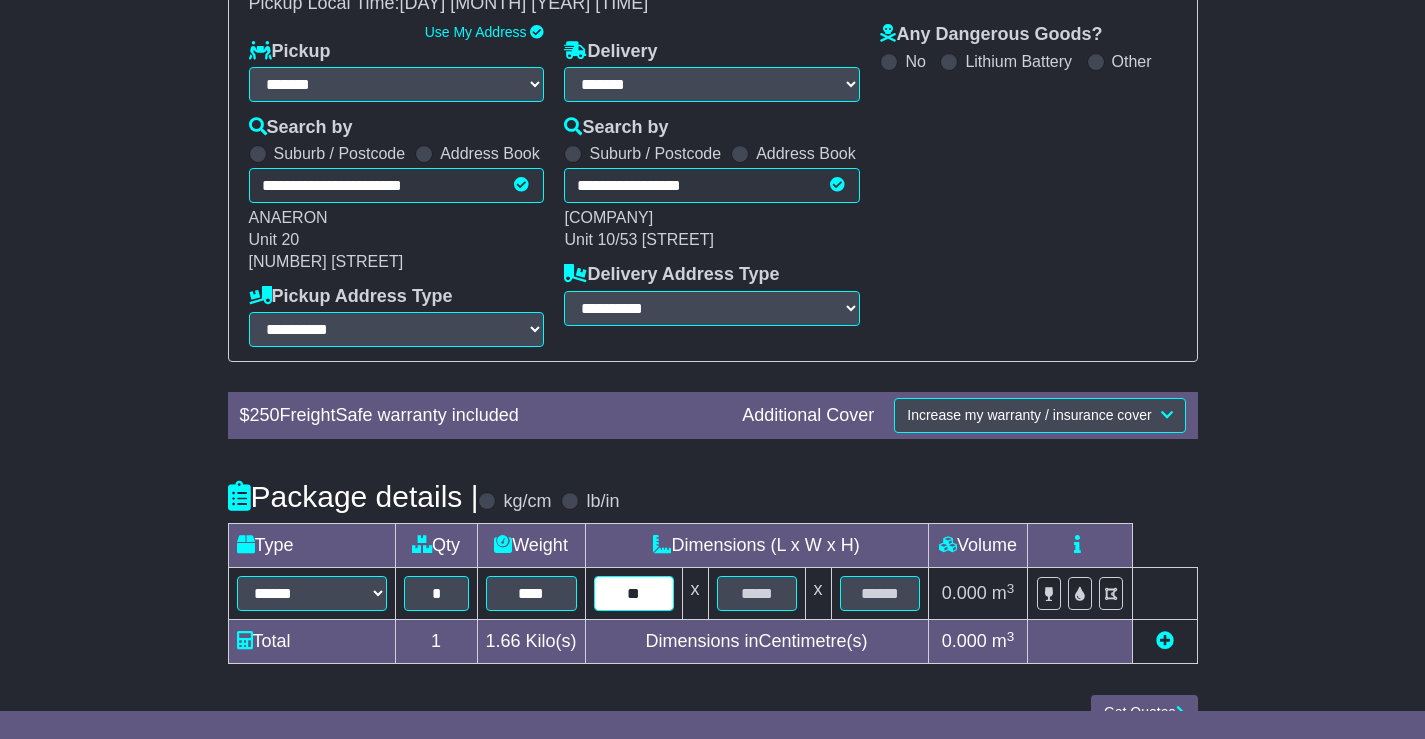 type on "**" 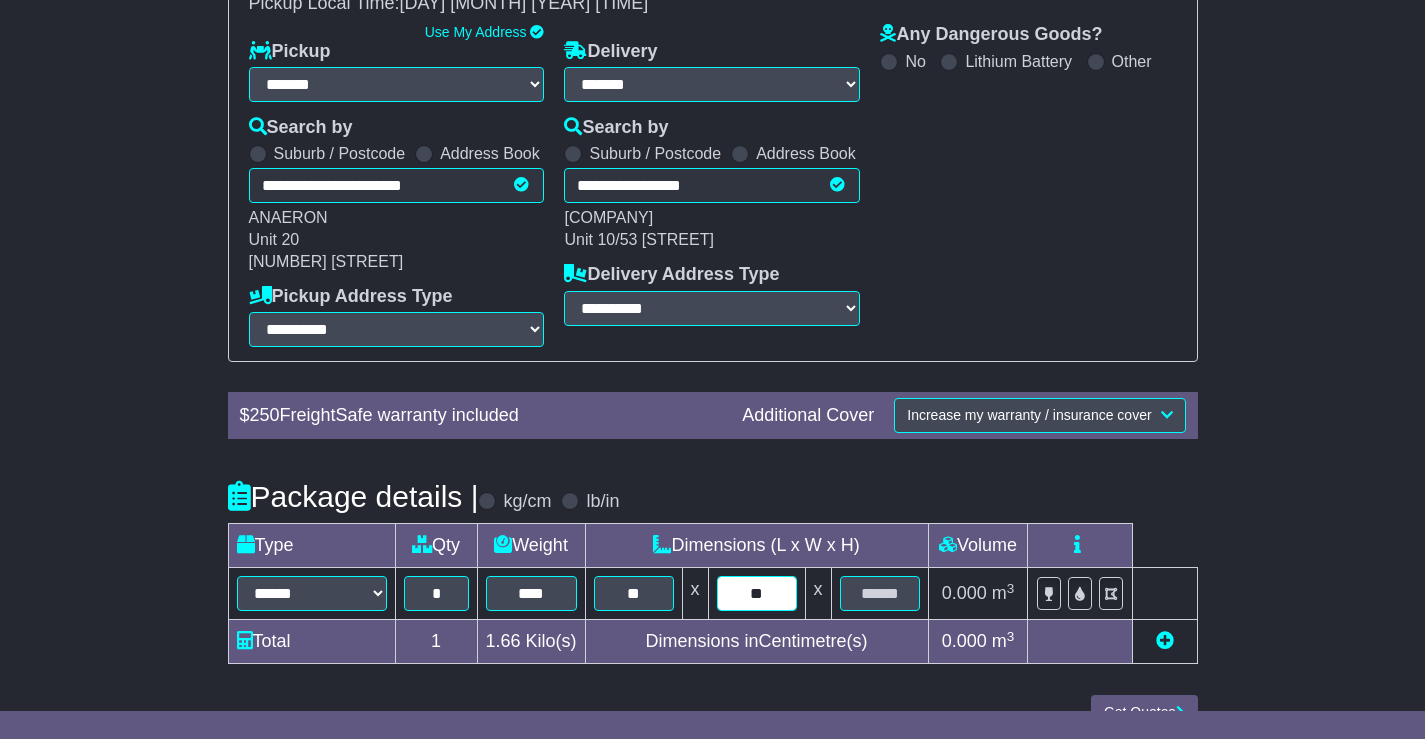 type on "**" 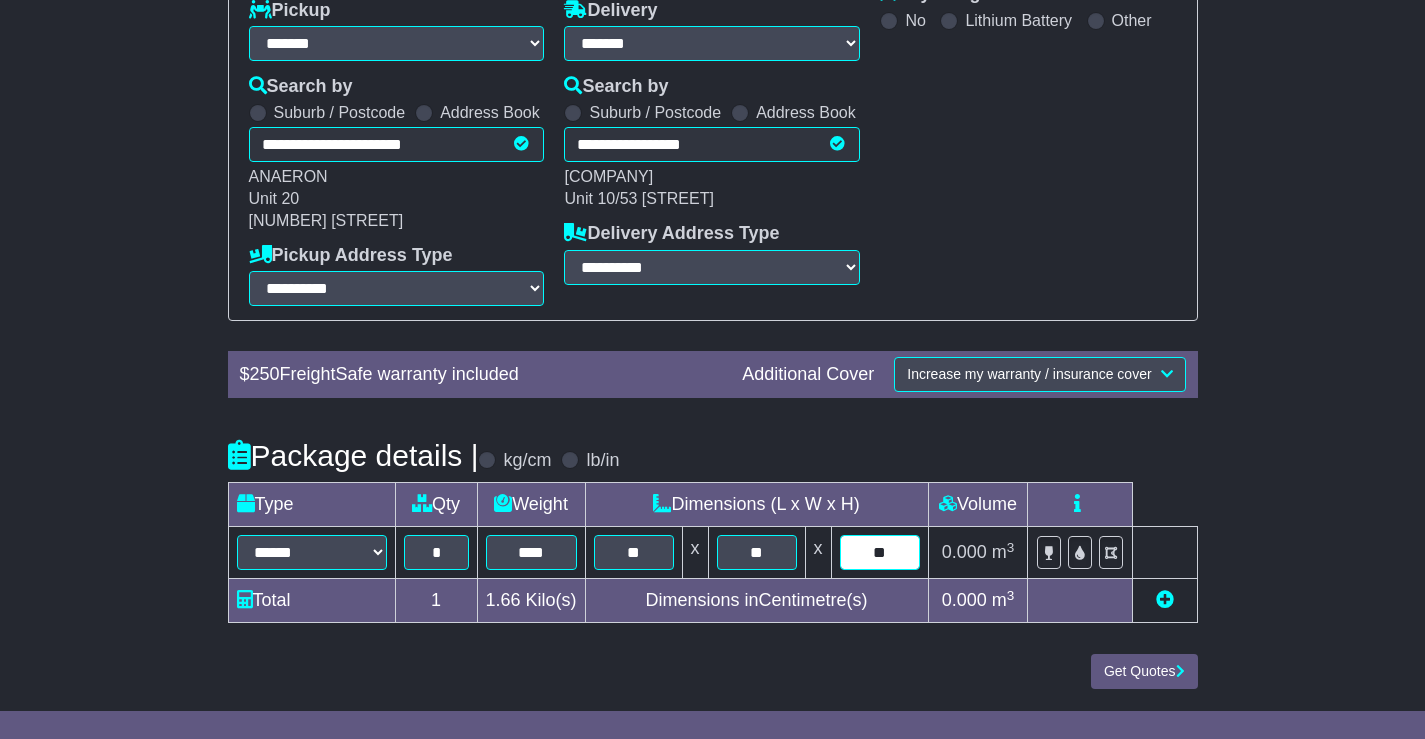 type on "**" 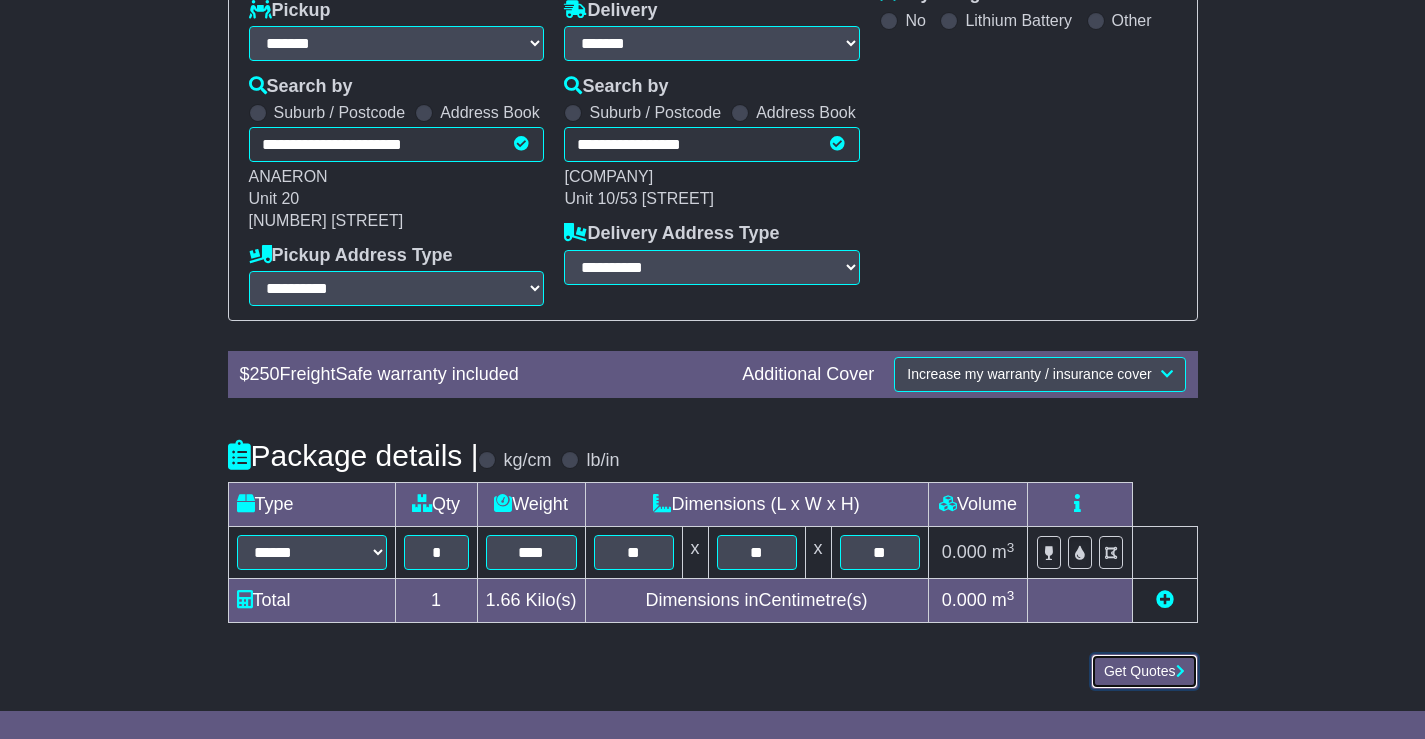 click on "Get Quotes" at bounding box center (1144, 671) 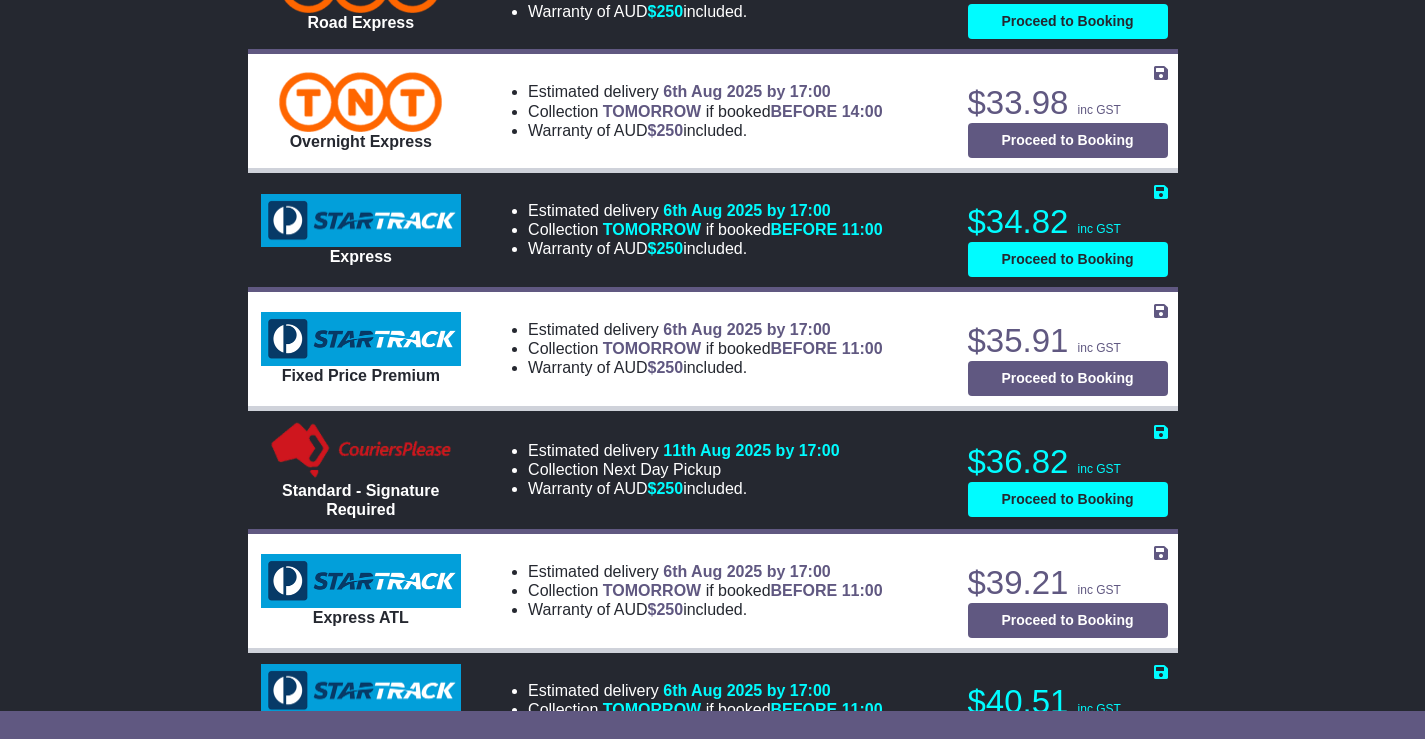 scroll, scrollTop: 1400, scrollLeft: 0, axis: vertical 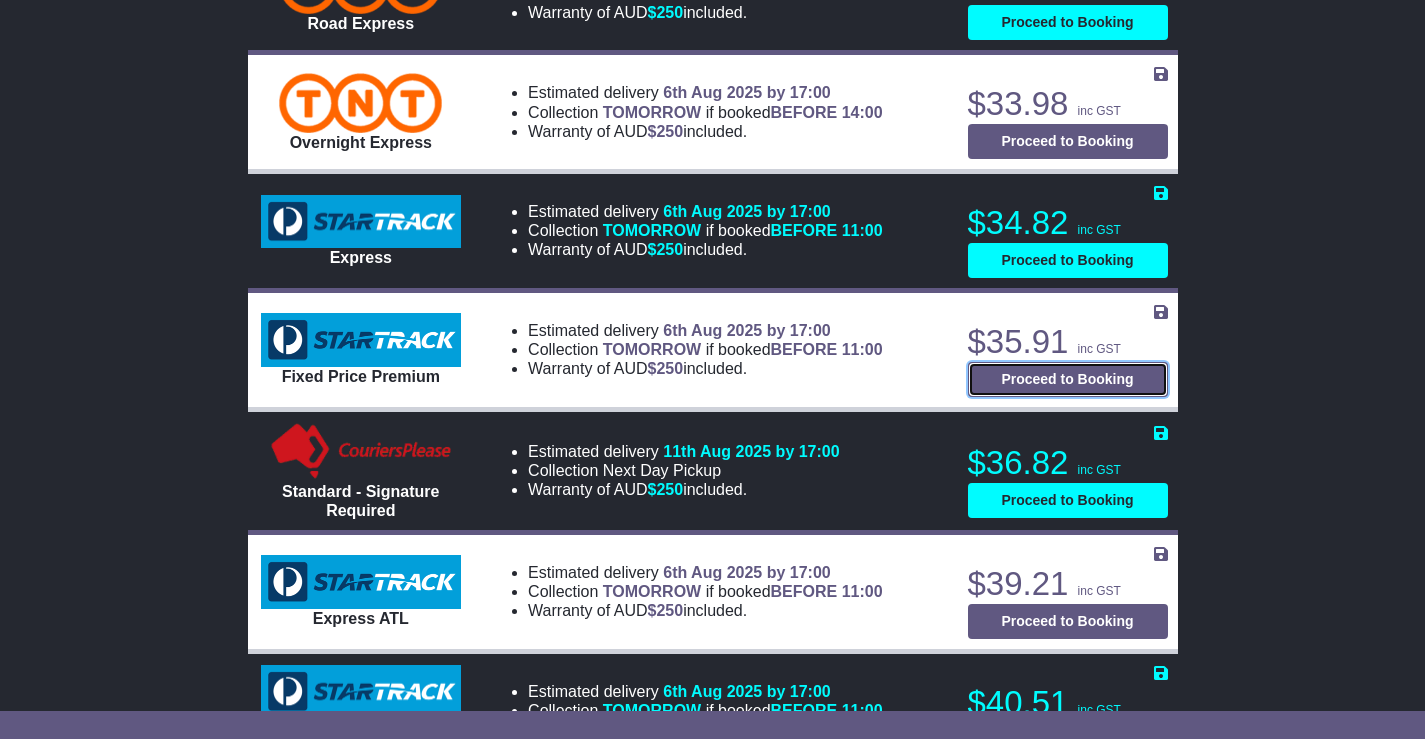 click on "Proceed to Booking" at bounding box center (1068, 379) 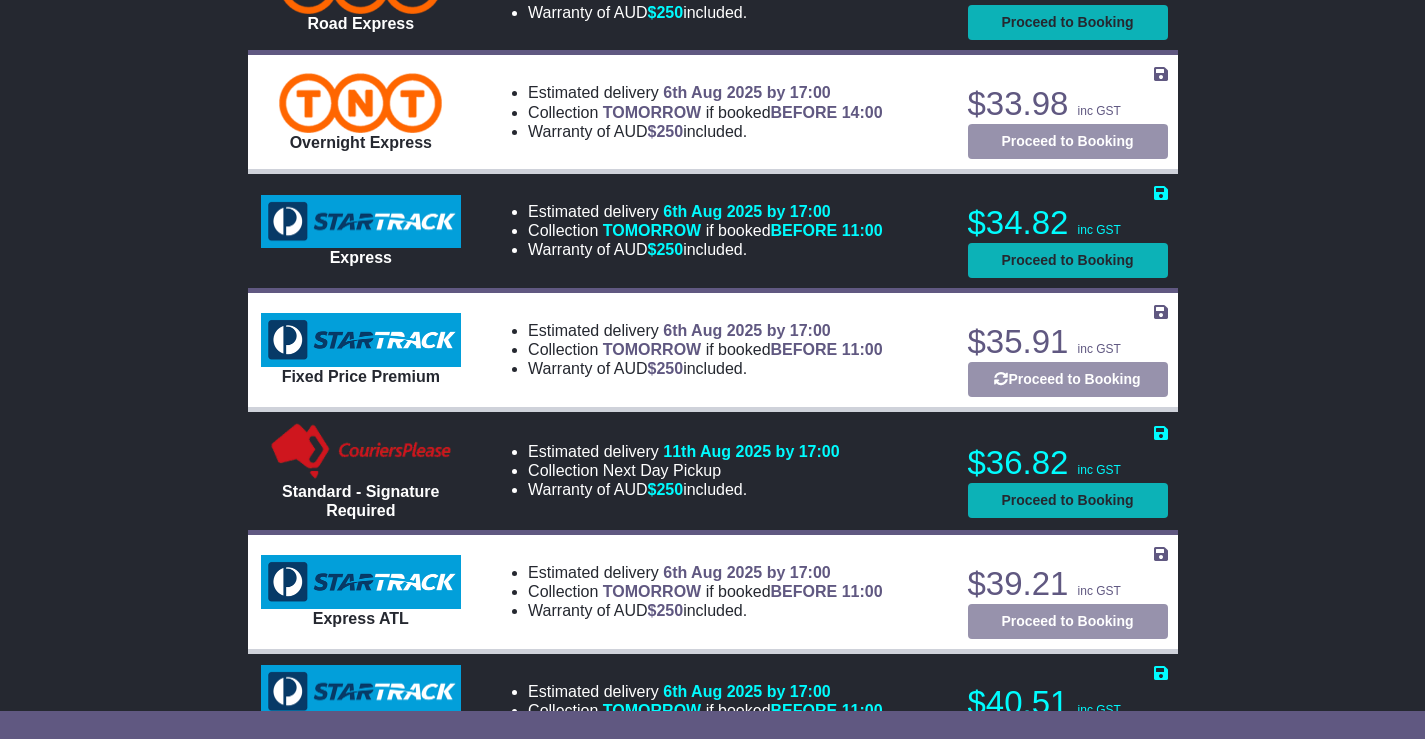 select on "***" 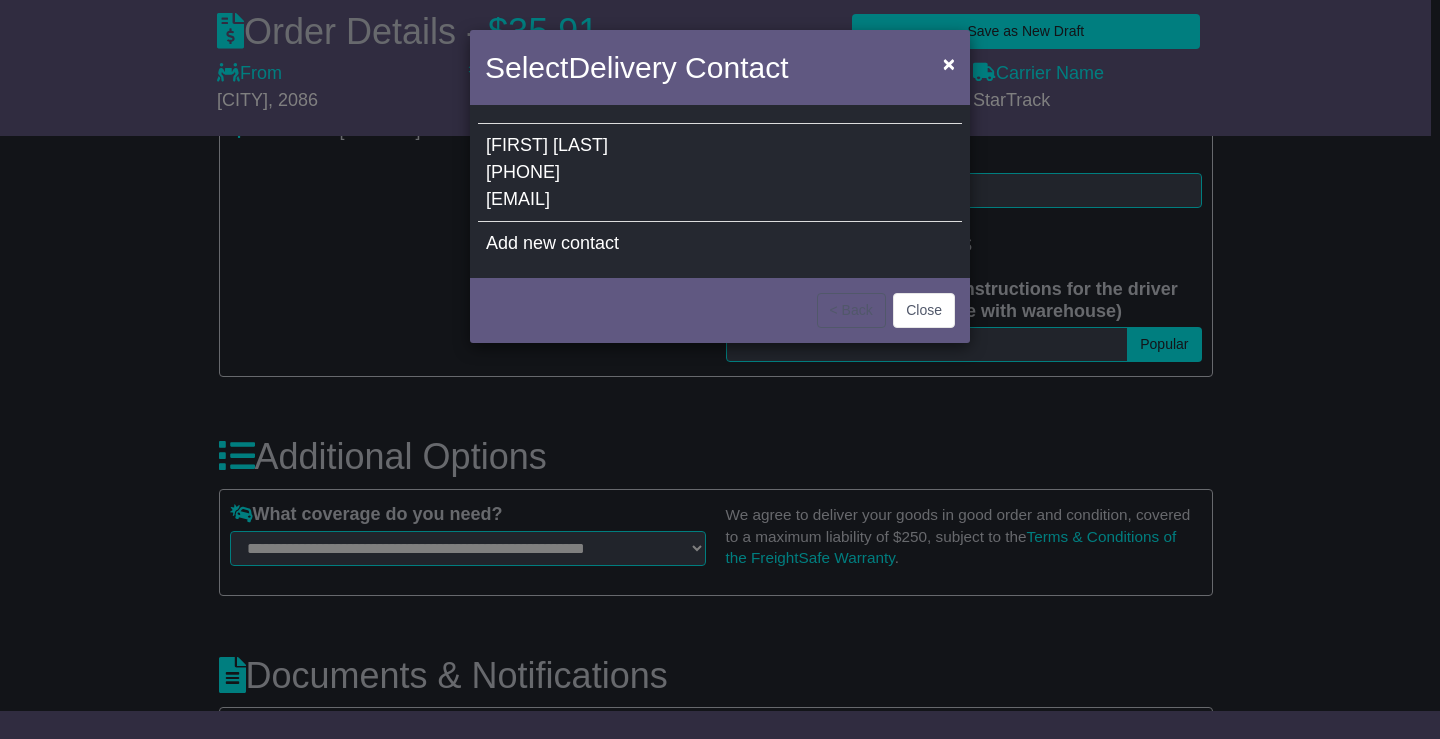 click on "[PHONE]" at bounding box center (523, 172) 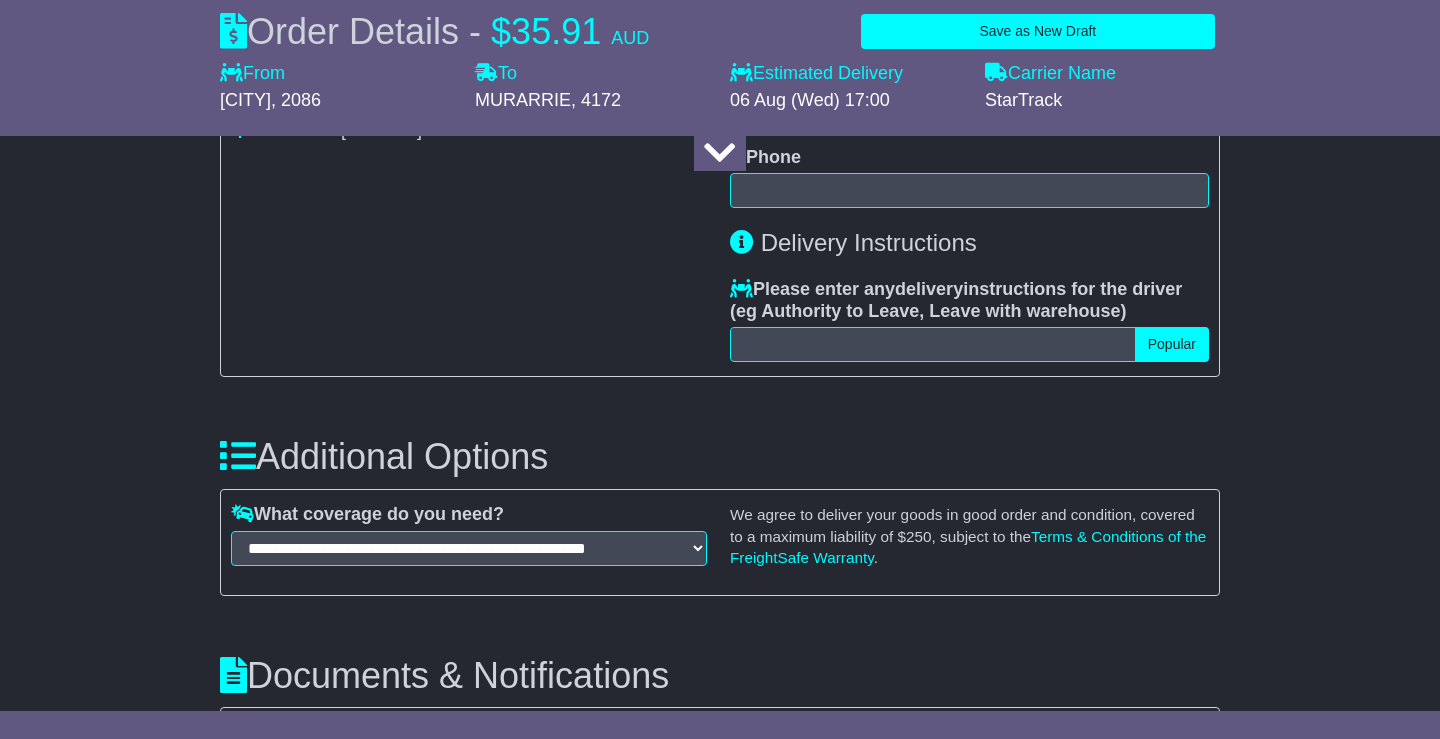 type on "*****" 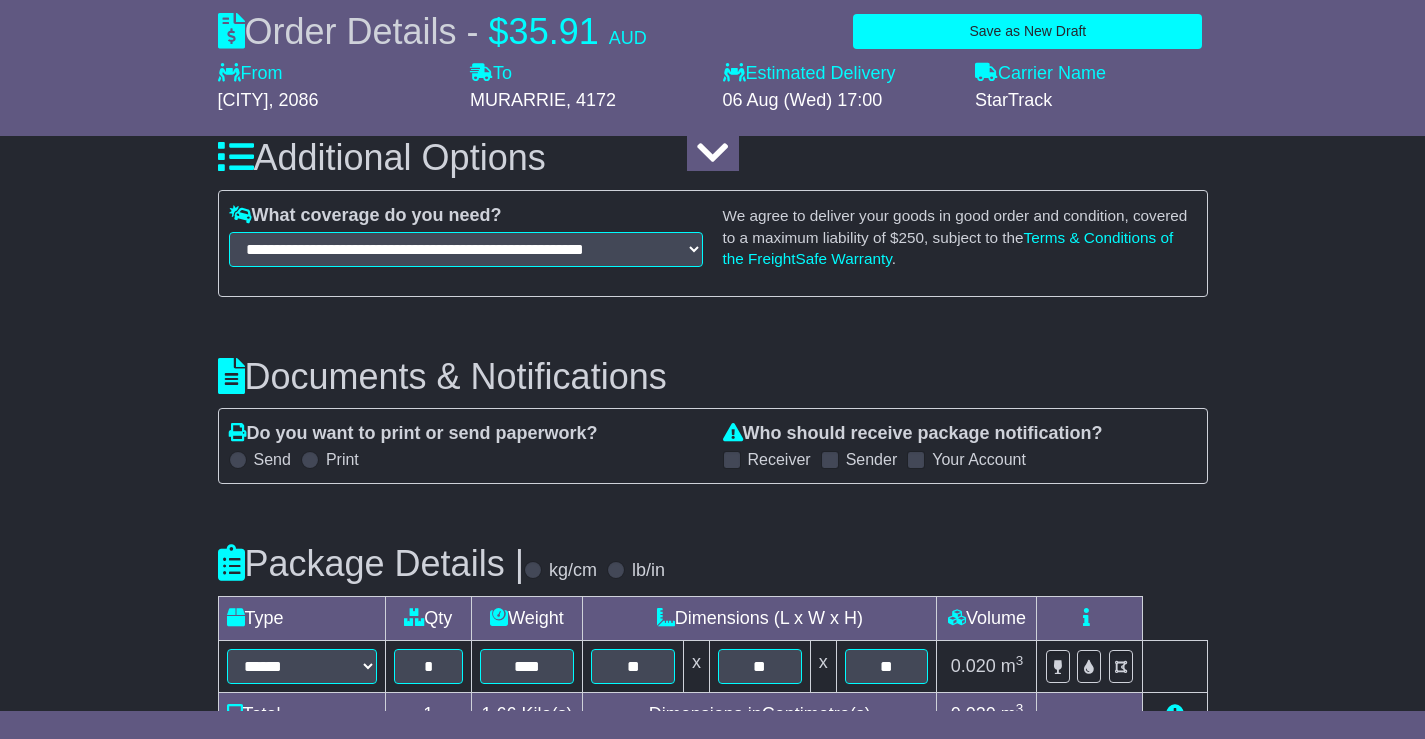 scroll, scrollTop: 1700, scrollLeft: 0, axis: vertical 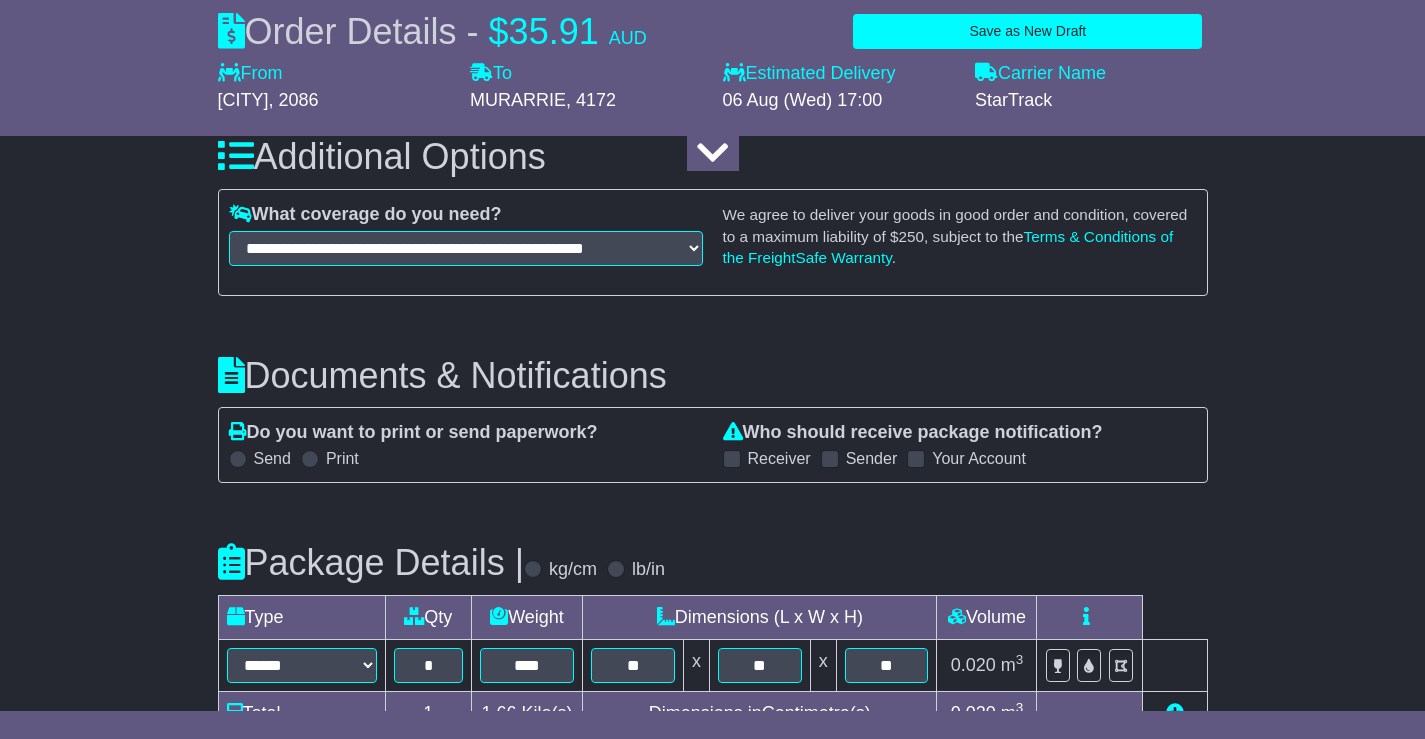 click at bounding box center (830, 459) 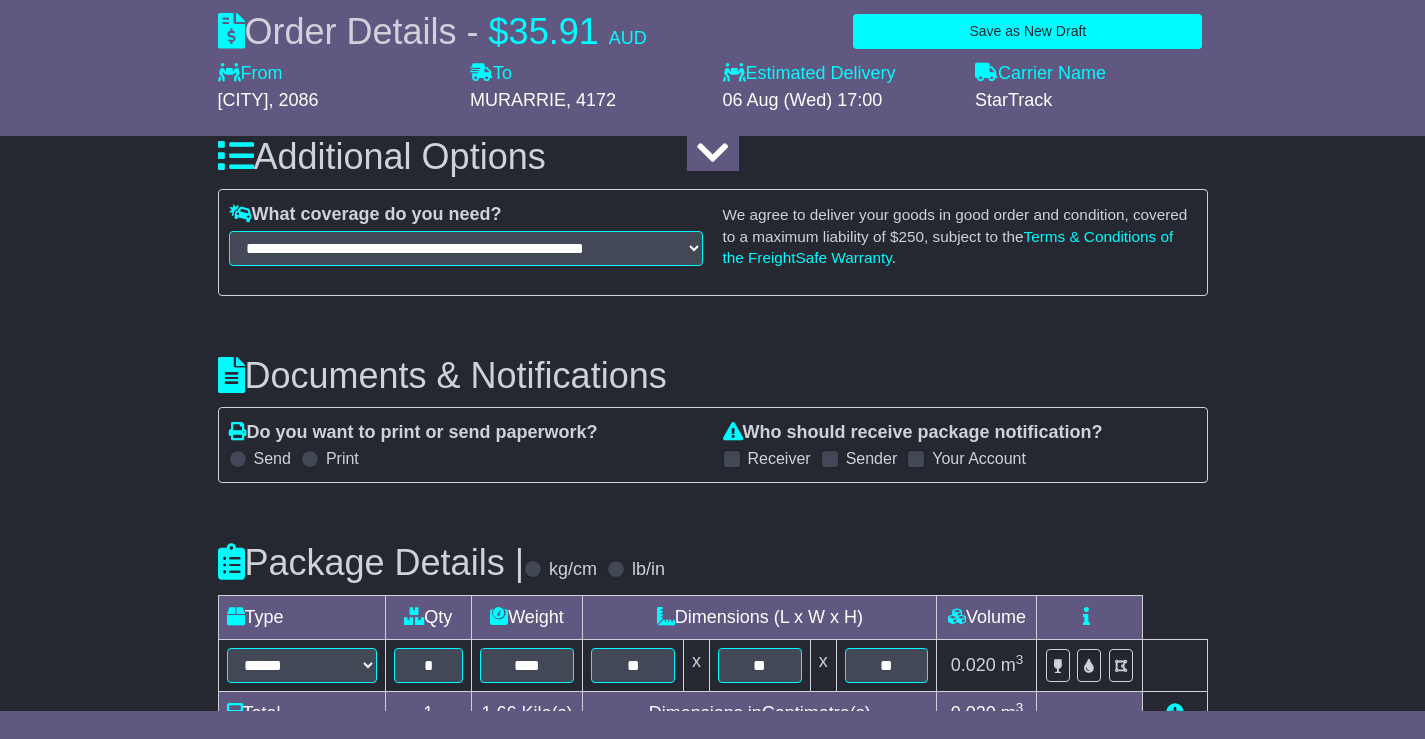 click at bounding box center (916, 459) 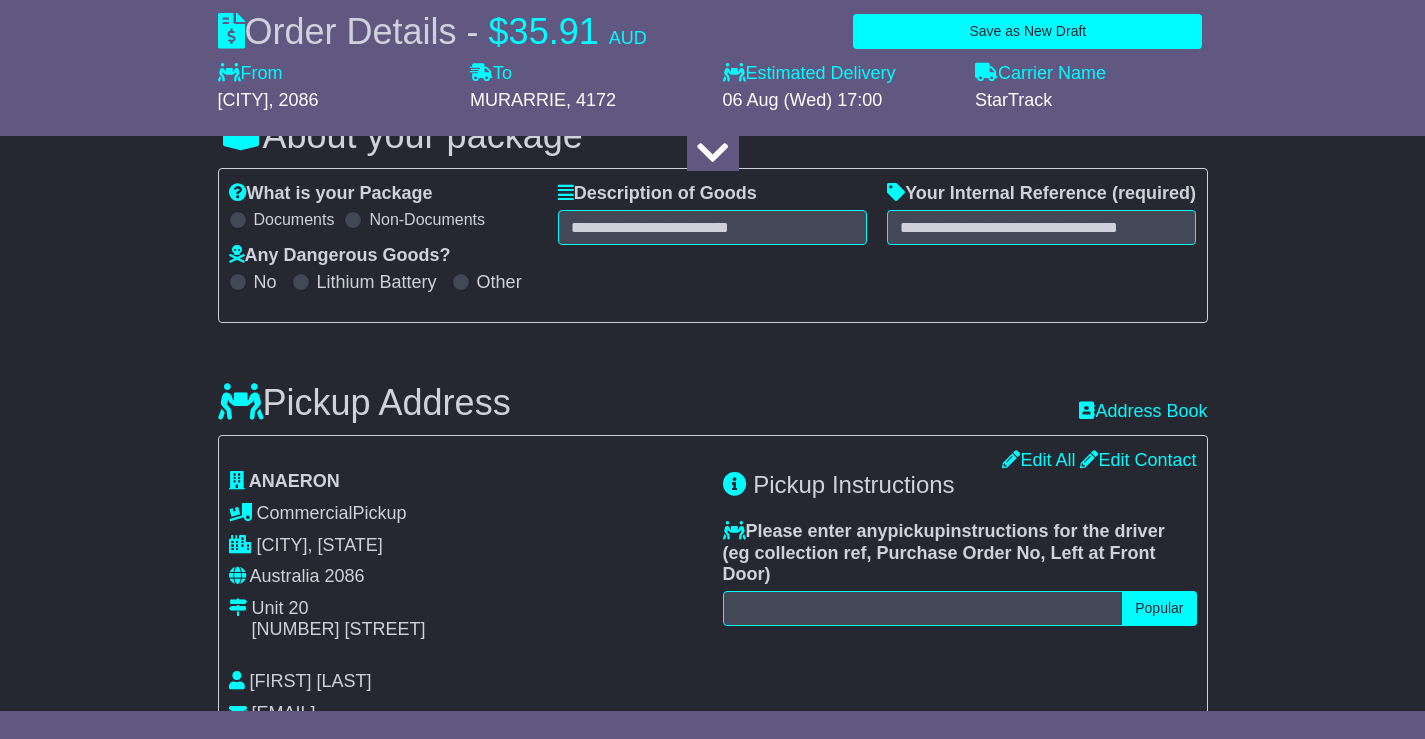 scroll, scrollTop: 0, scrollLeft: 0, axis: both 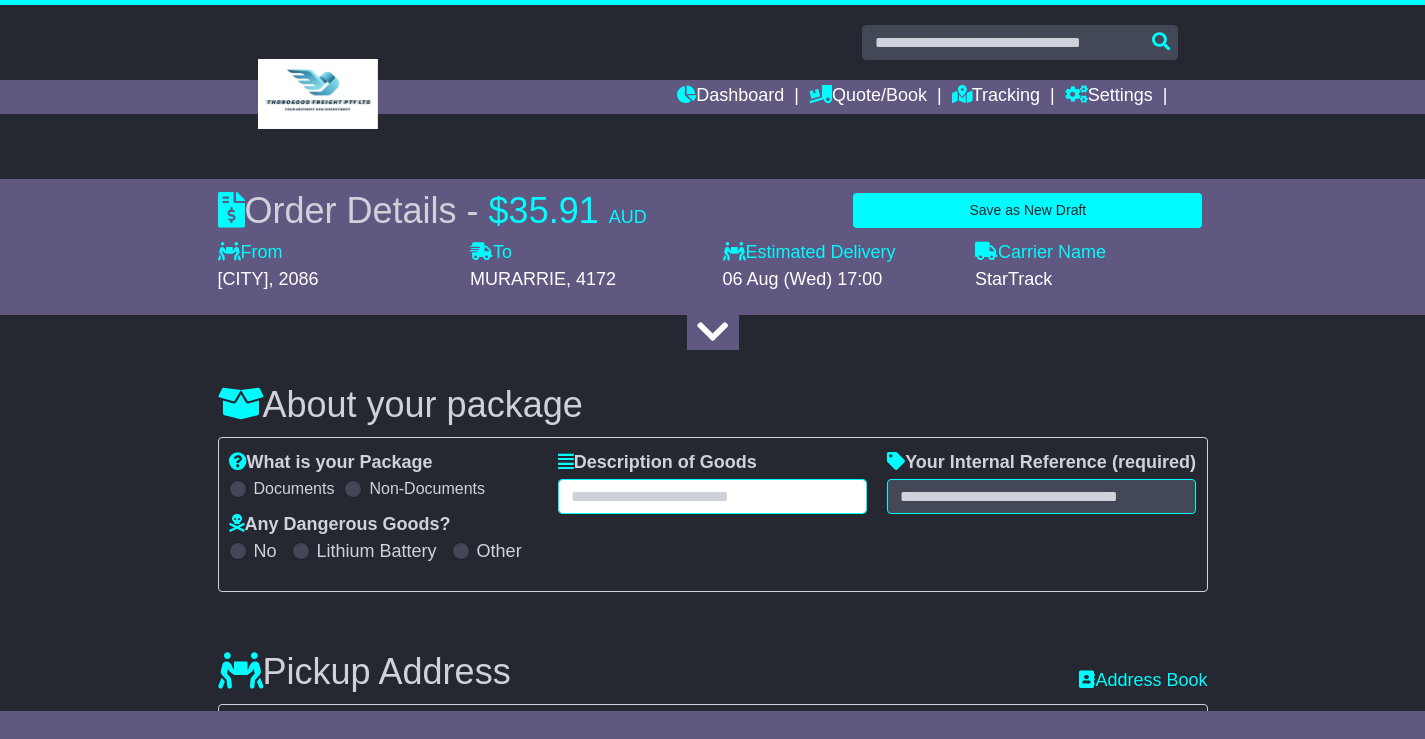 click at bounding box center [712, 496] 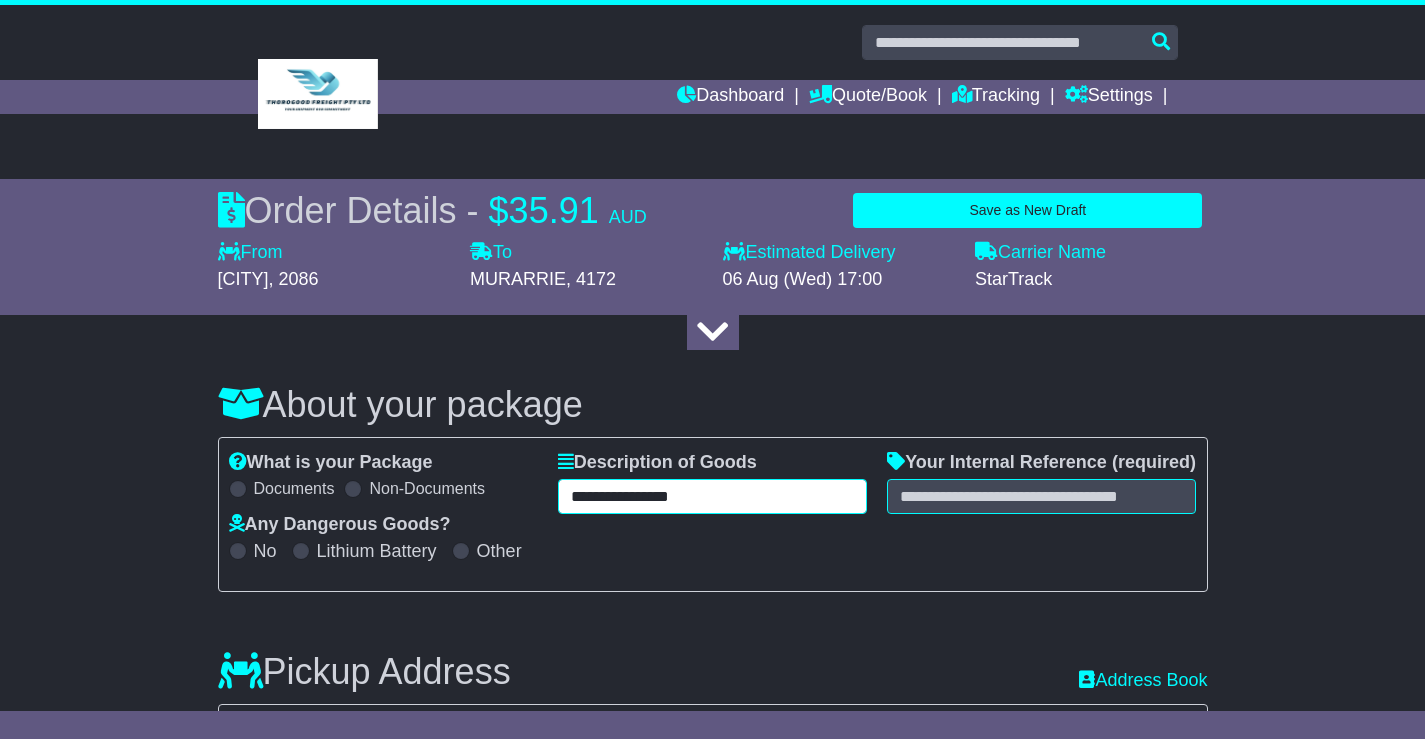 type on "**********" 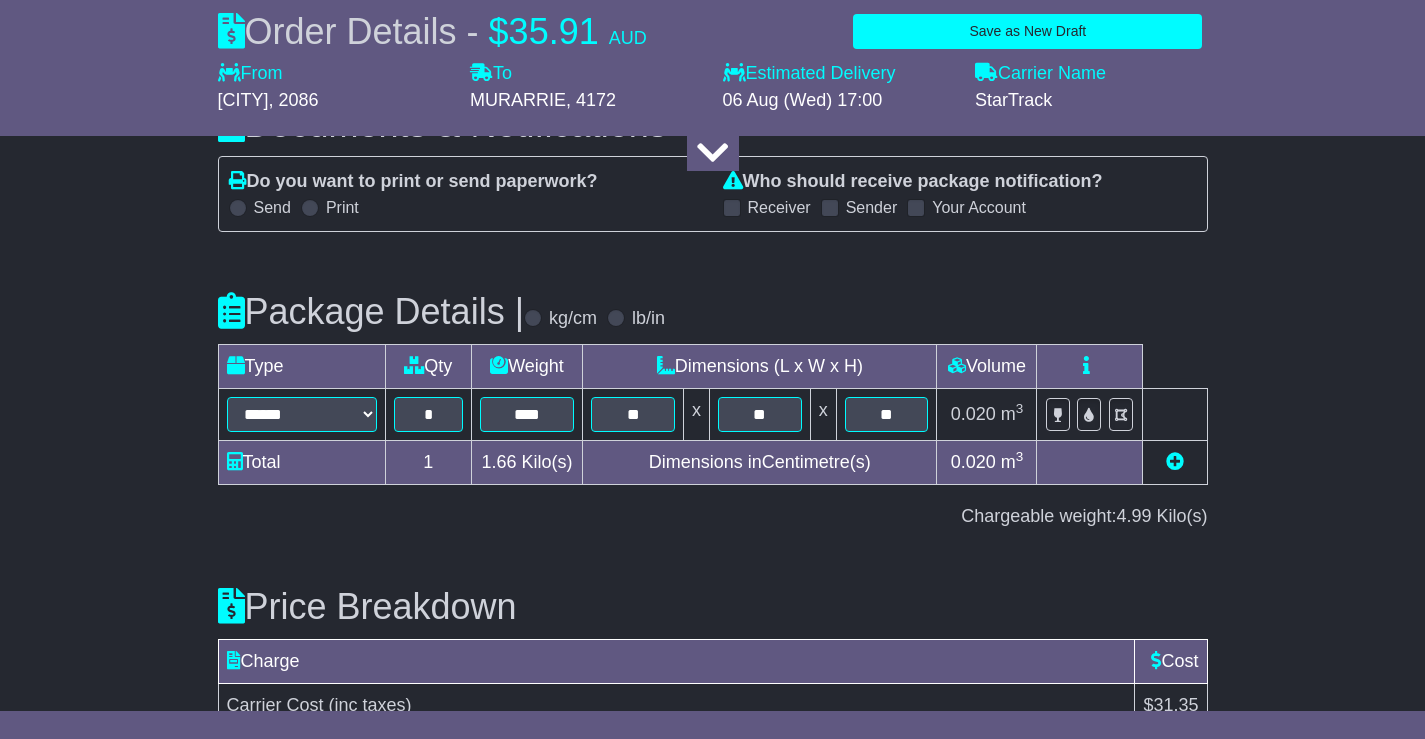 scroll, scrollTop: 2175, scrollLeft: 0, axis: vertical 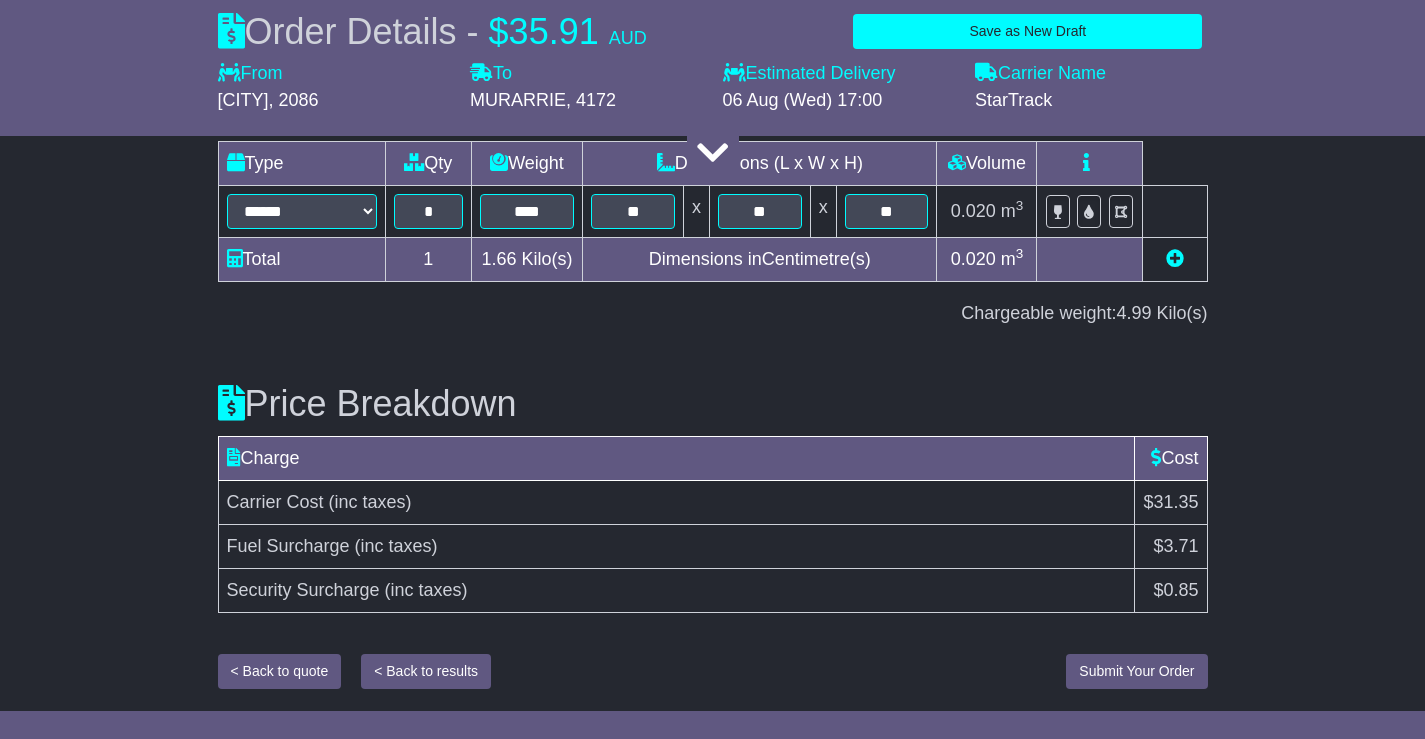 type on "**********" 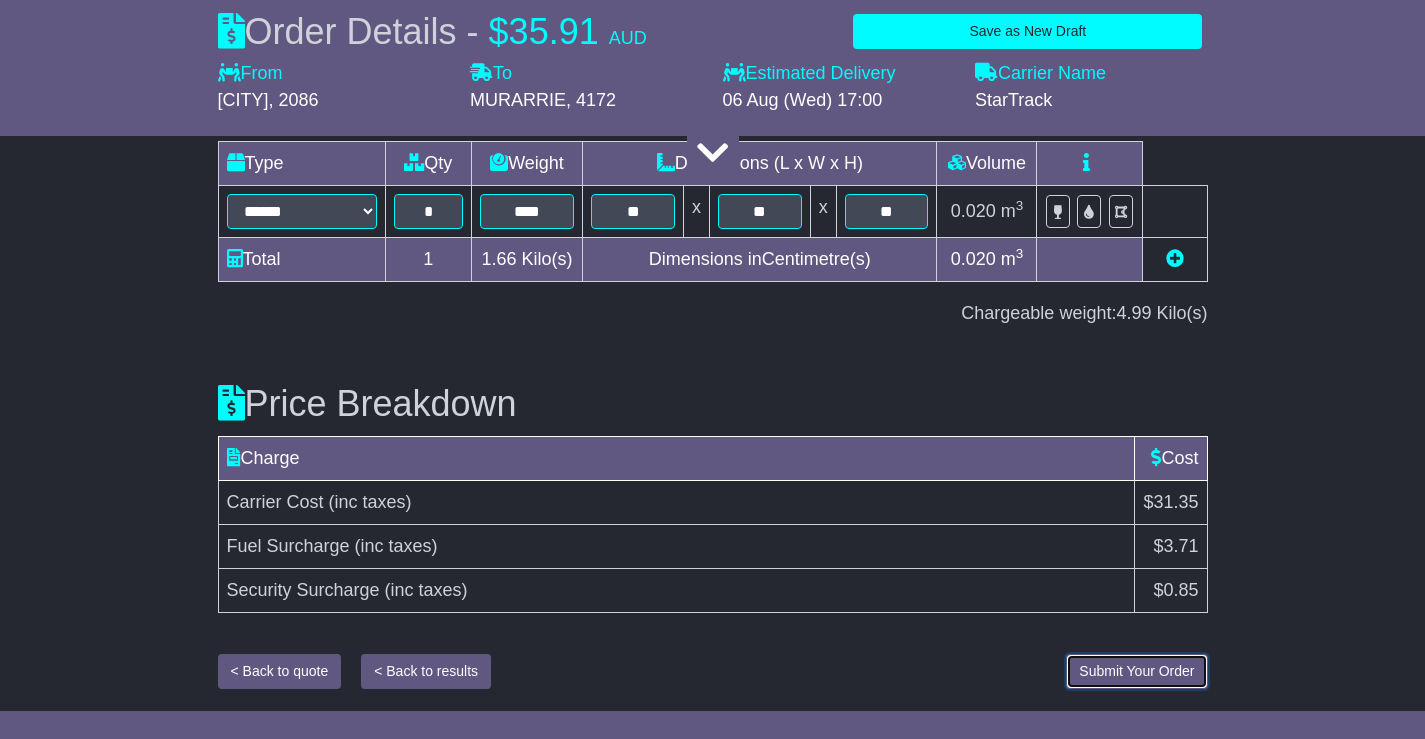click on "Submit Your Order" at bounding box center [1136, 671] 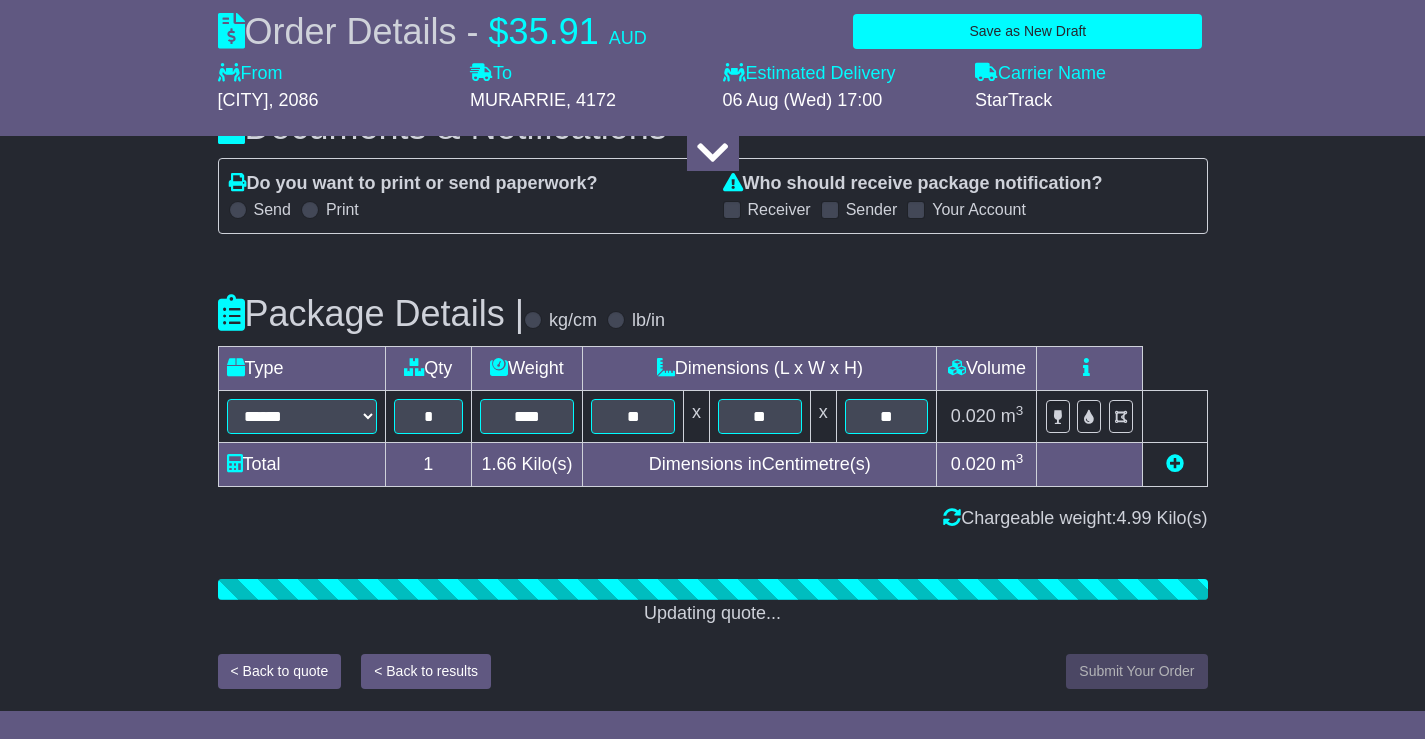 scroll, scrollTop: 2175, scrollLeft: 0, axis: vertical 